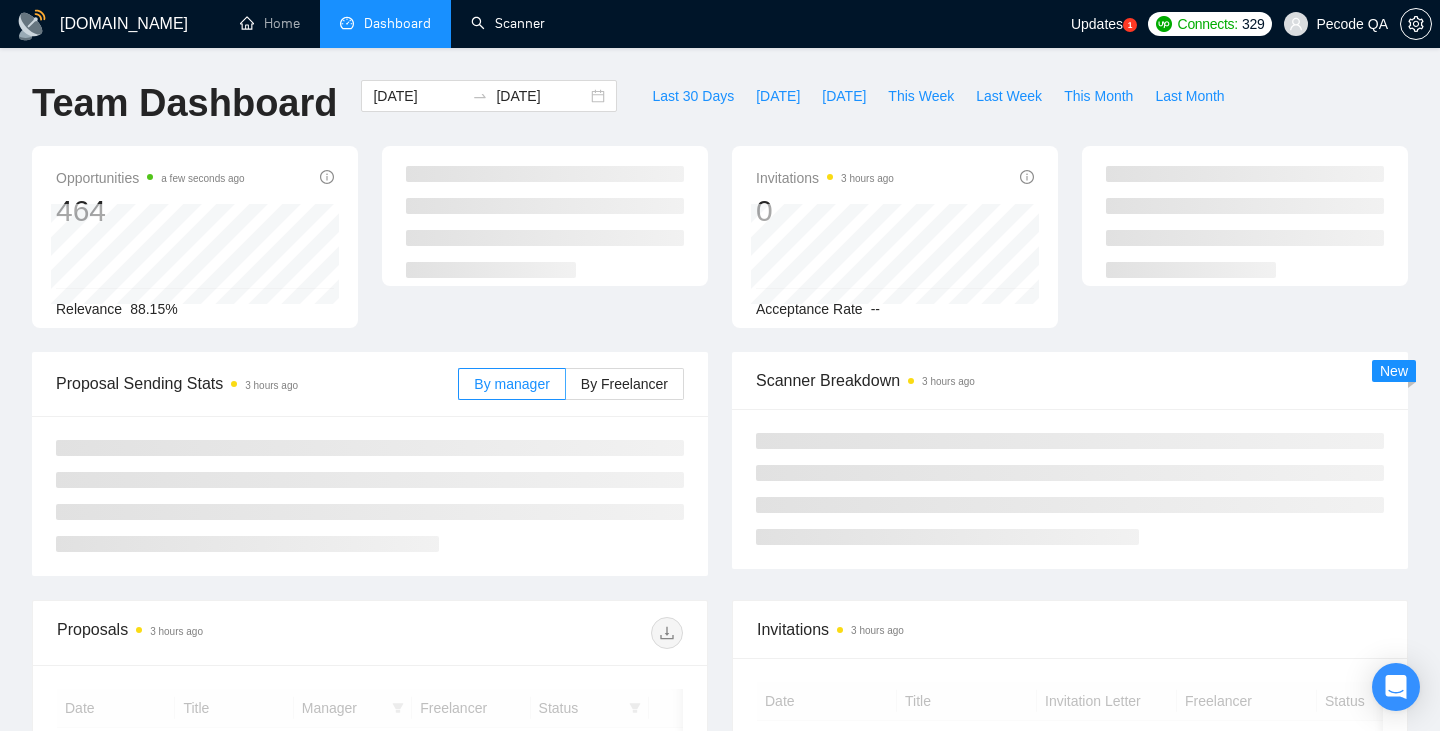 click on "Scanner" at bounding box center (508, 23) 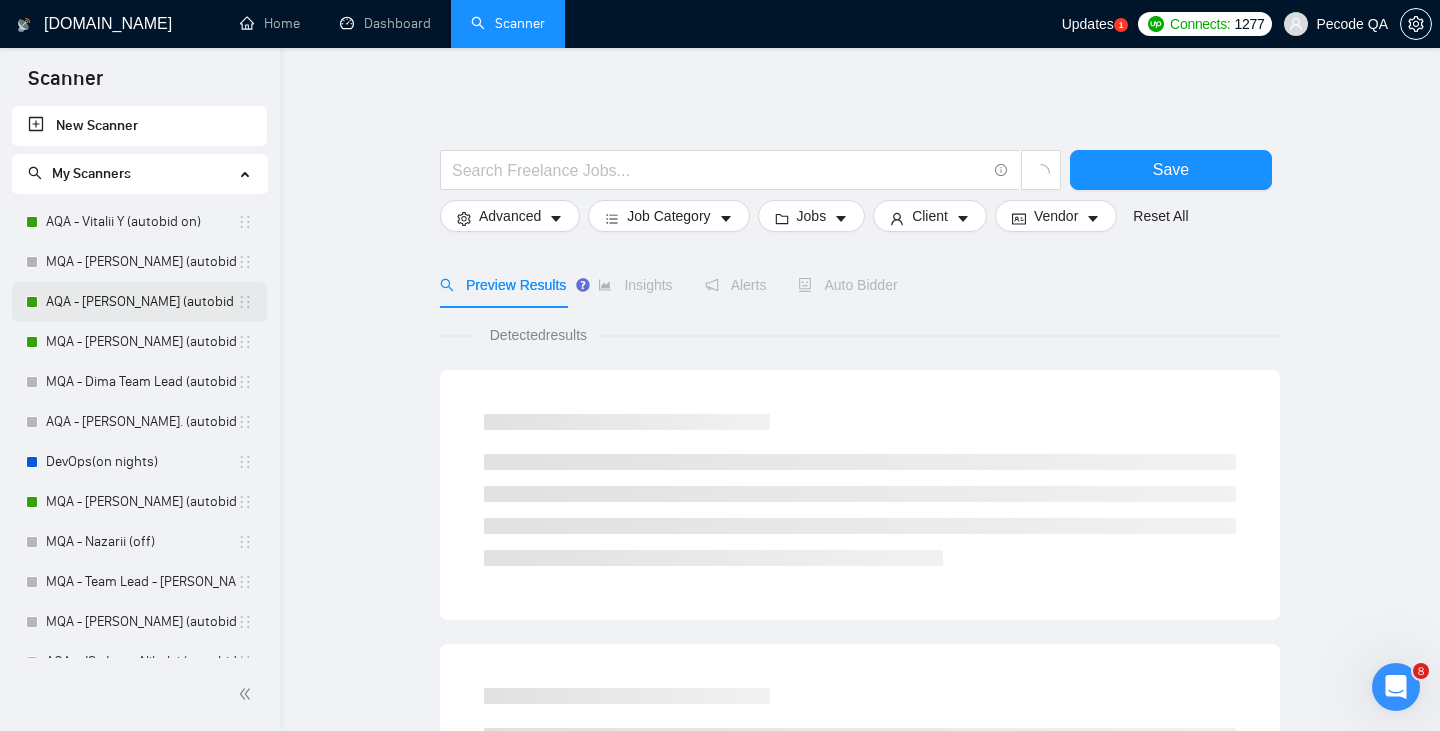scroll, scrollTop: 0, scrollLeft: 0, axis: both 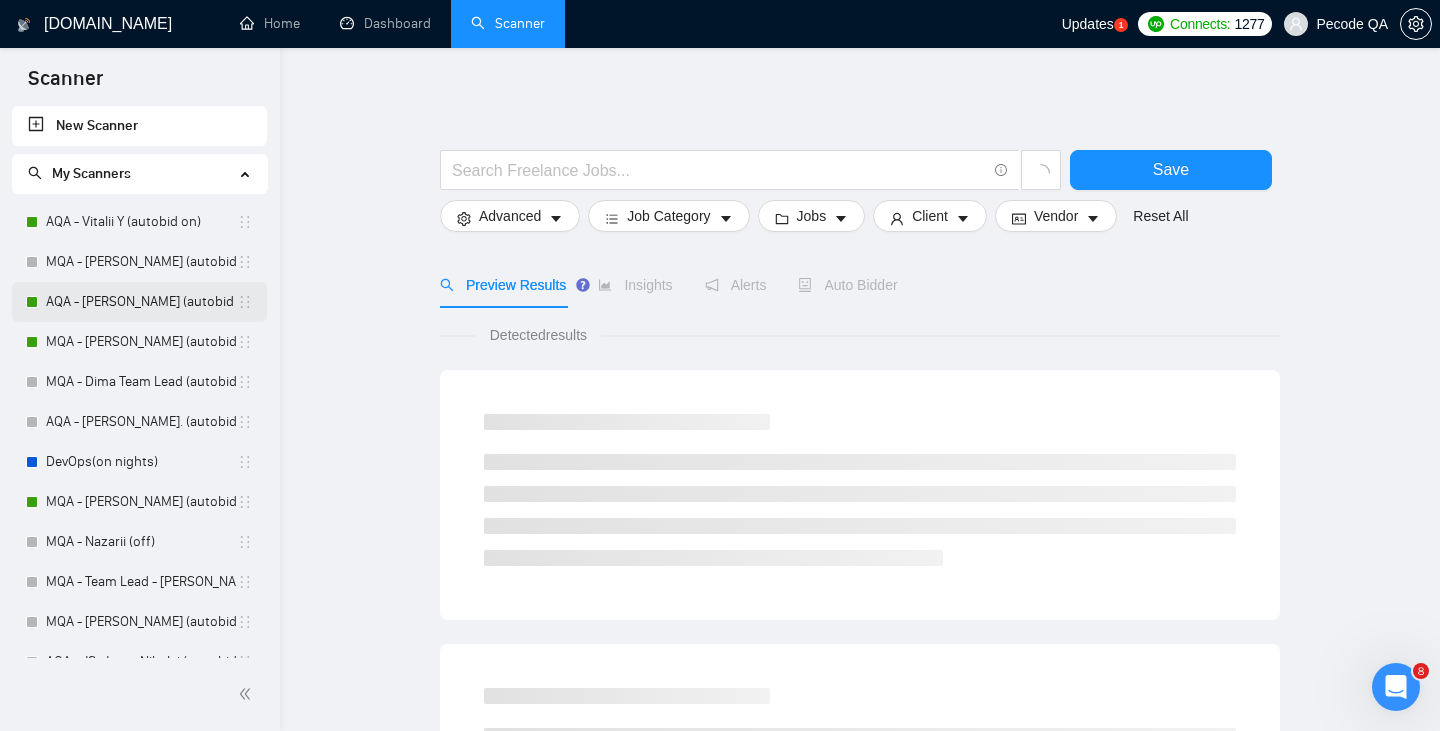 click on "AQA - [PERSON_NAME] (autobid on)" at bounding box center (141, 302) 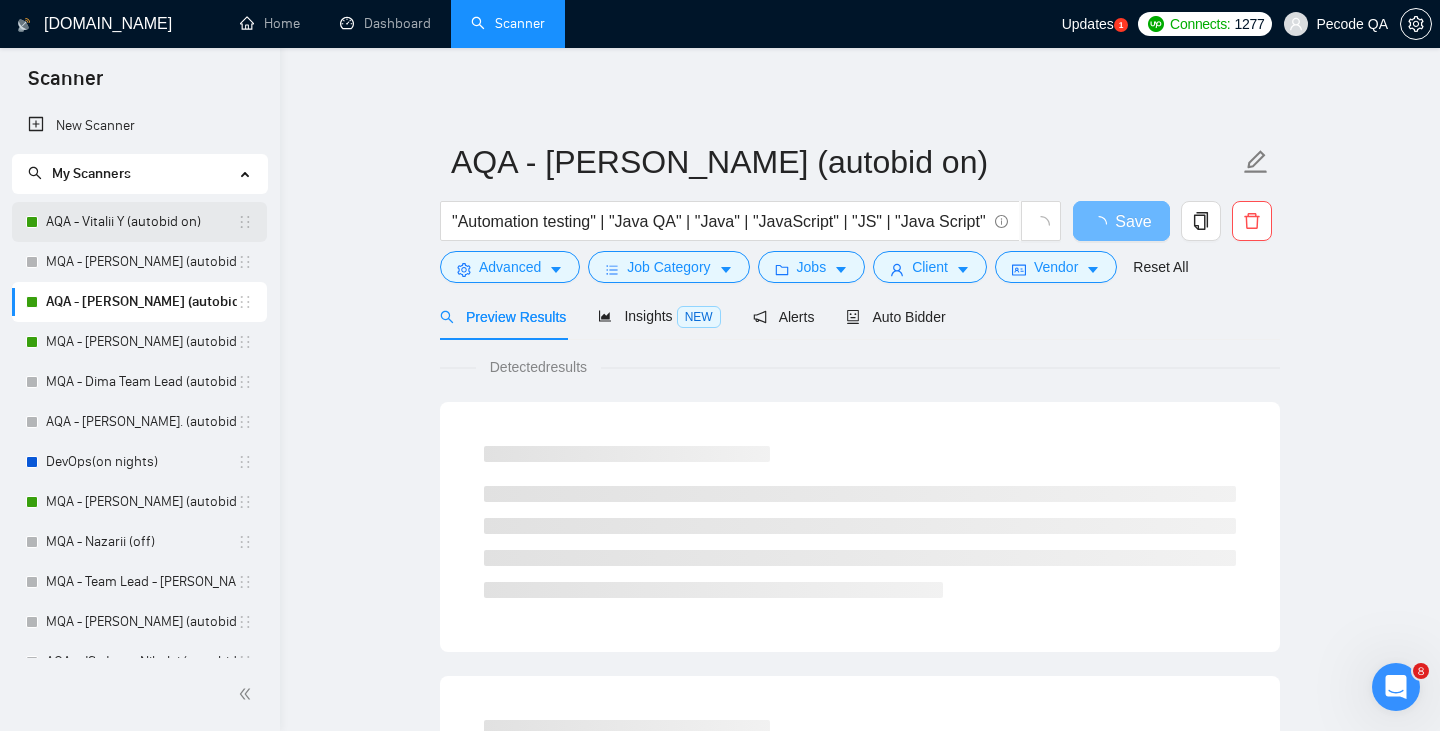 click on "AQA - Vitalii Y (autobid on)" at bounding box center [141, 222] 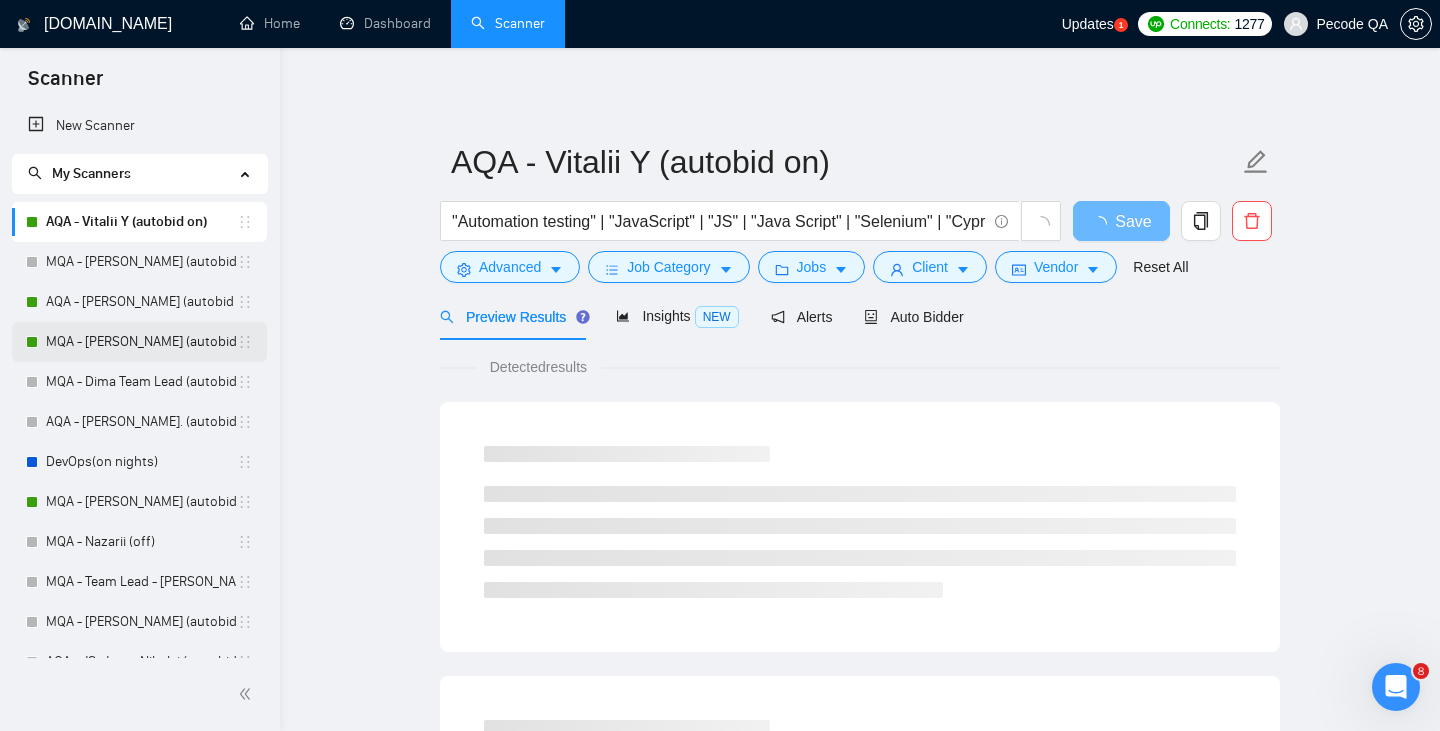 click on "MQA - [PERSON_NAME] (autobid on)" at bounding box center (141, 342) 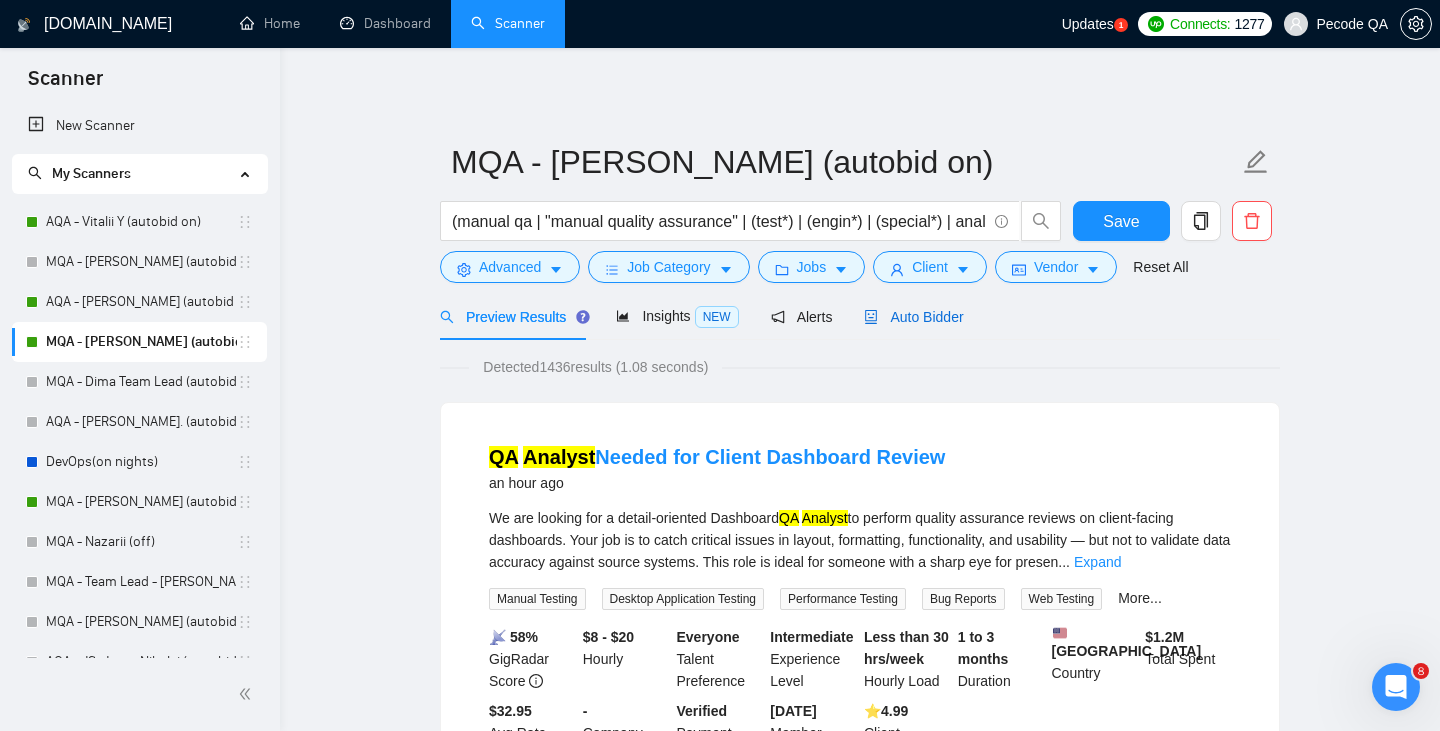 click on "Auto Bidder" at bounding box center (913, 317) 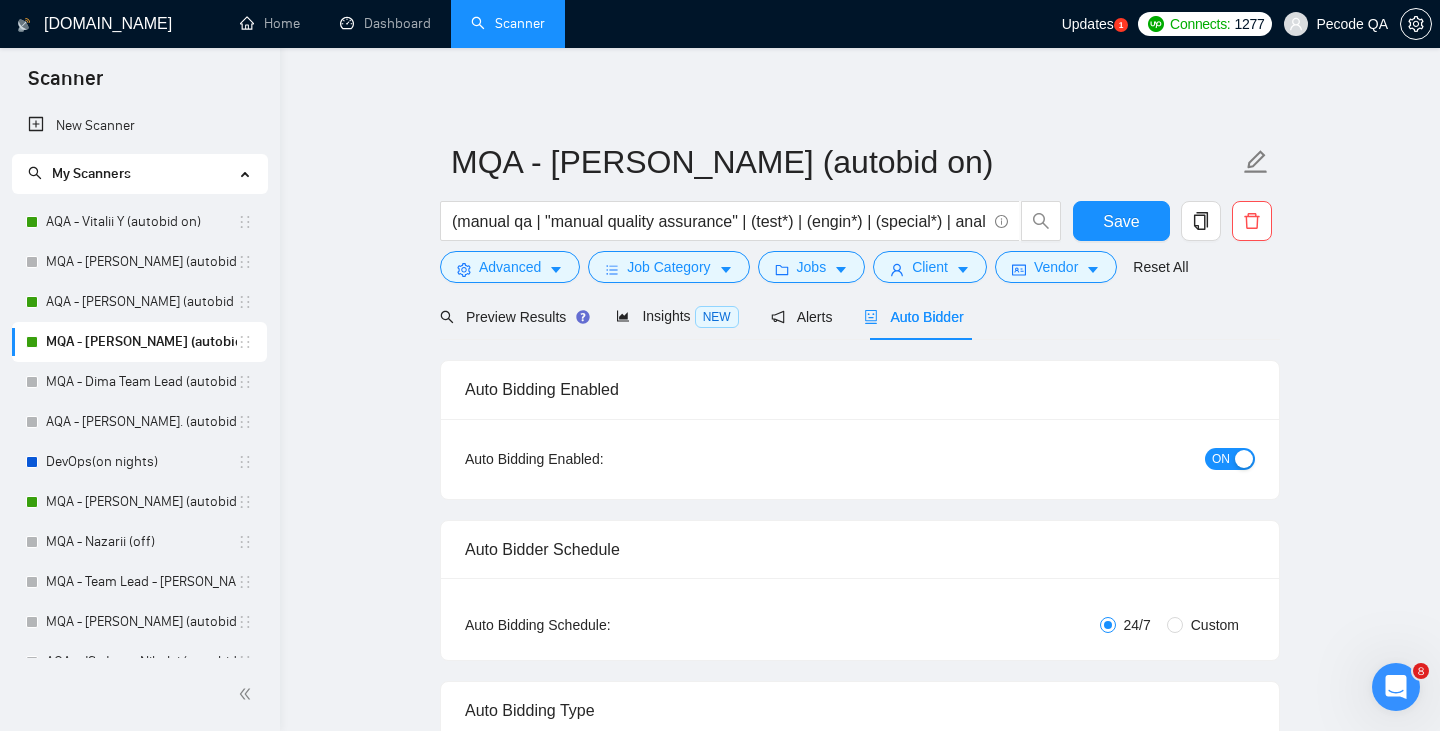 type 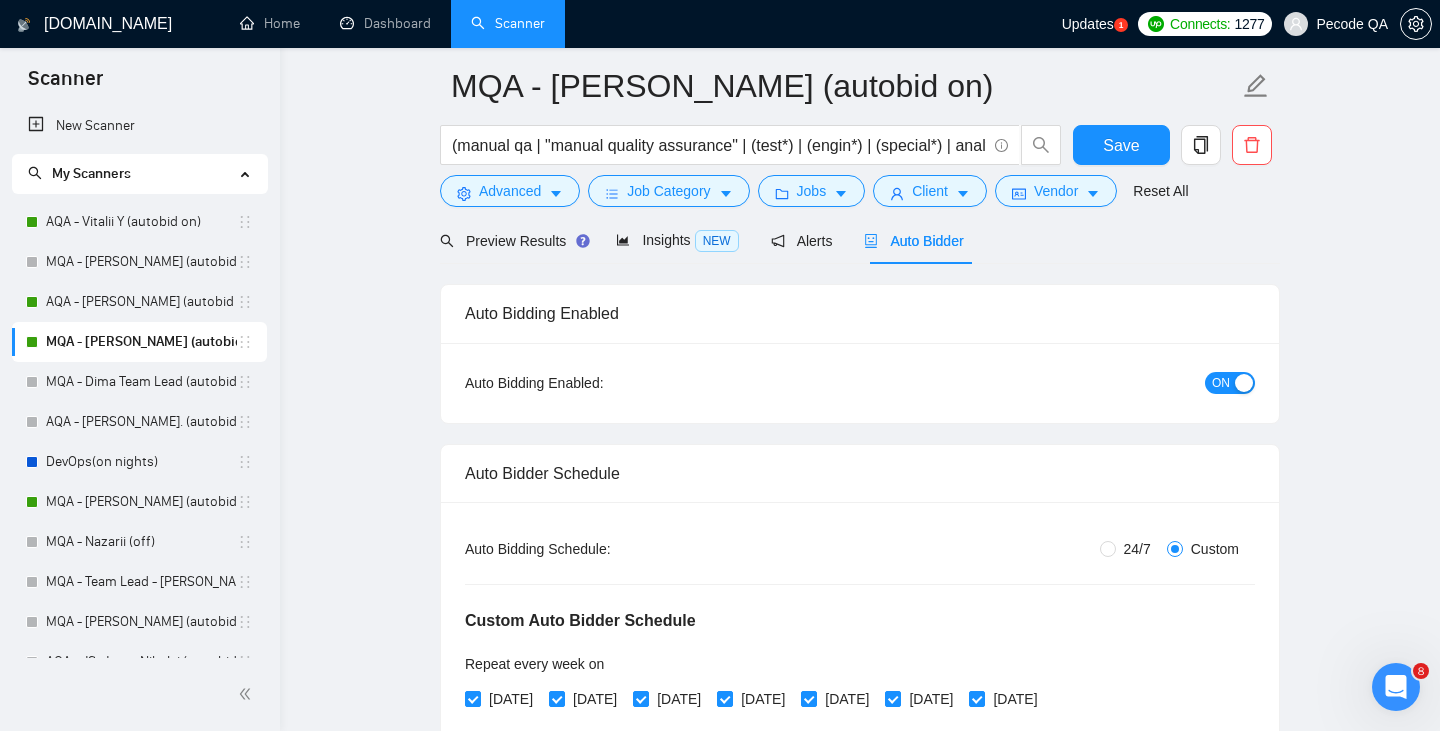 scroll, scrollTop: 319, scrollLeft: 0, axis: vertical 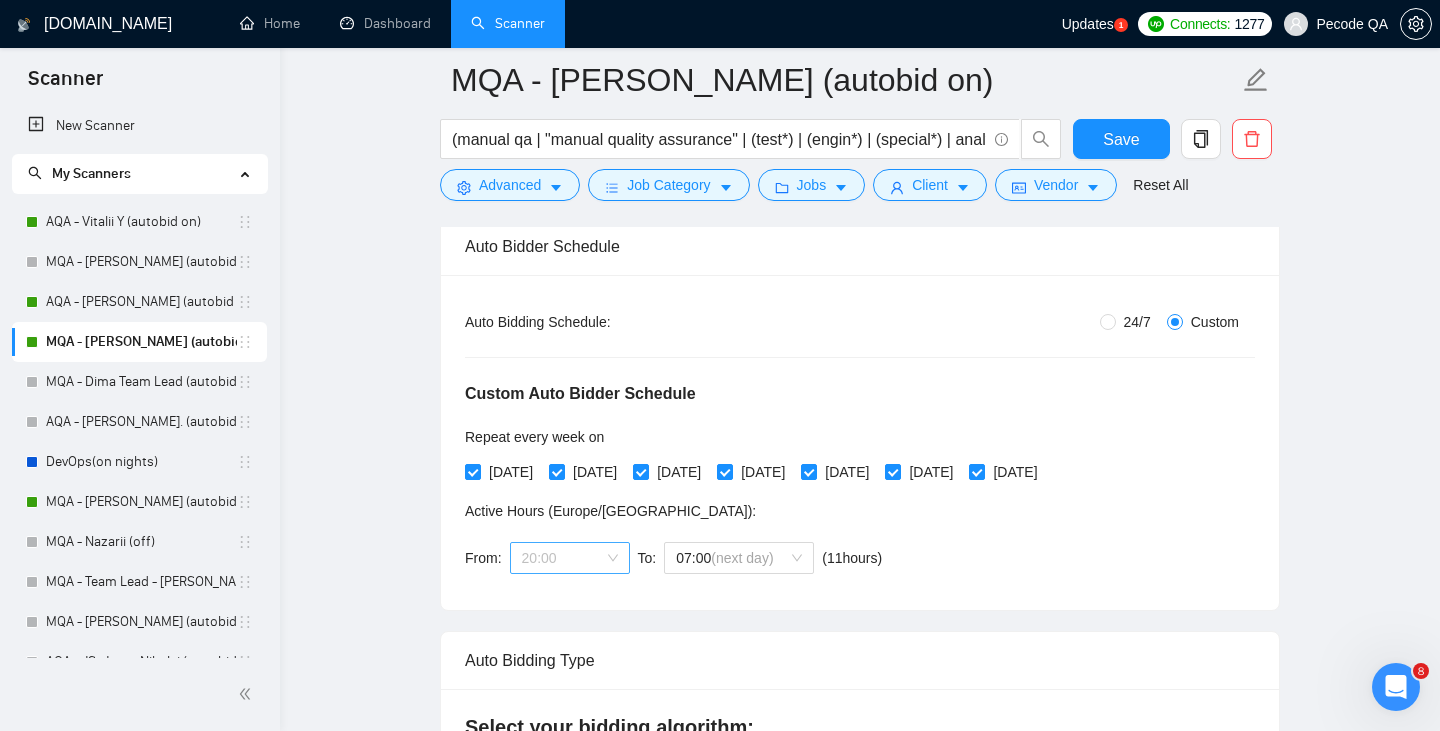 click on "20:00" at bounding box center (570, 558) 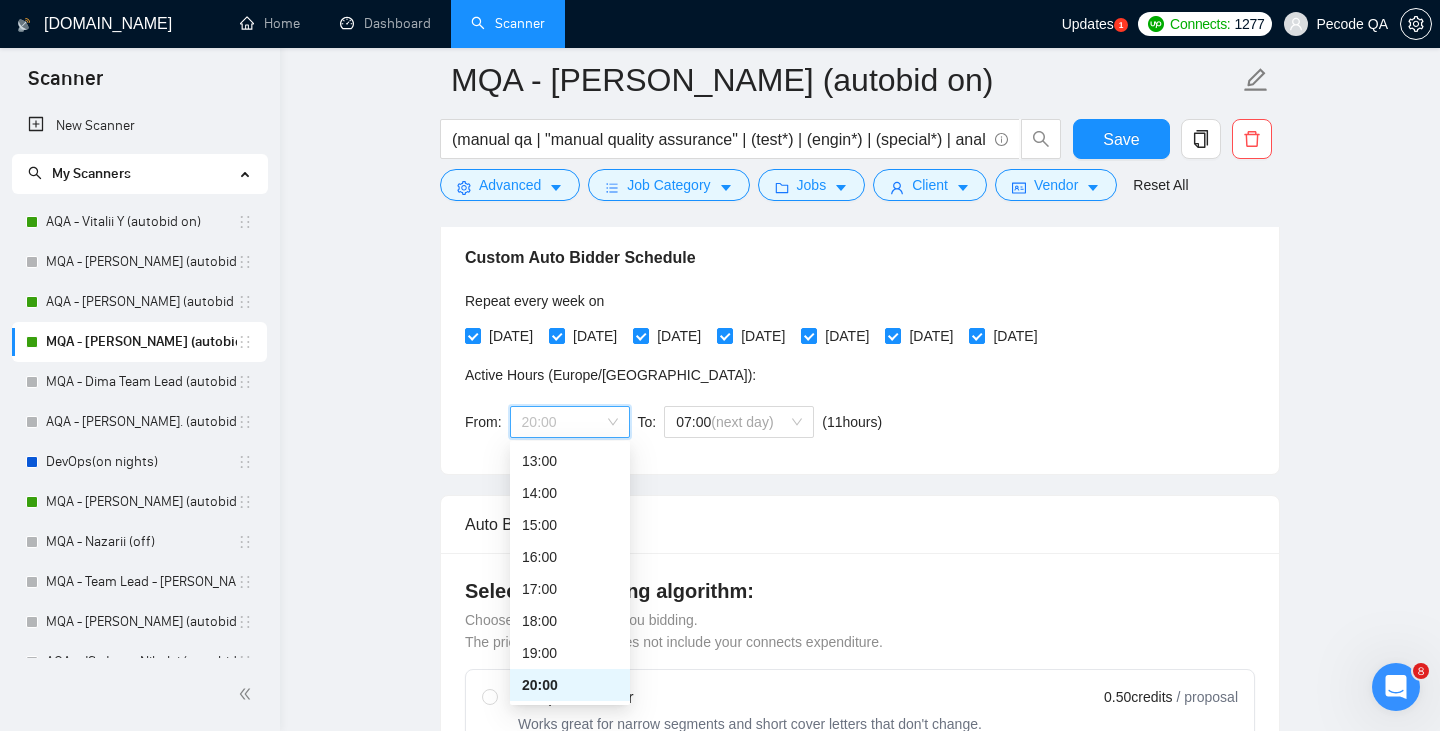 scroll, scrollTop: 461, scrollLeft: 0, axis: vertical 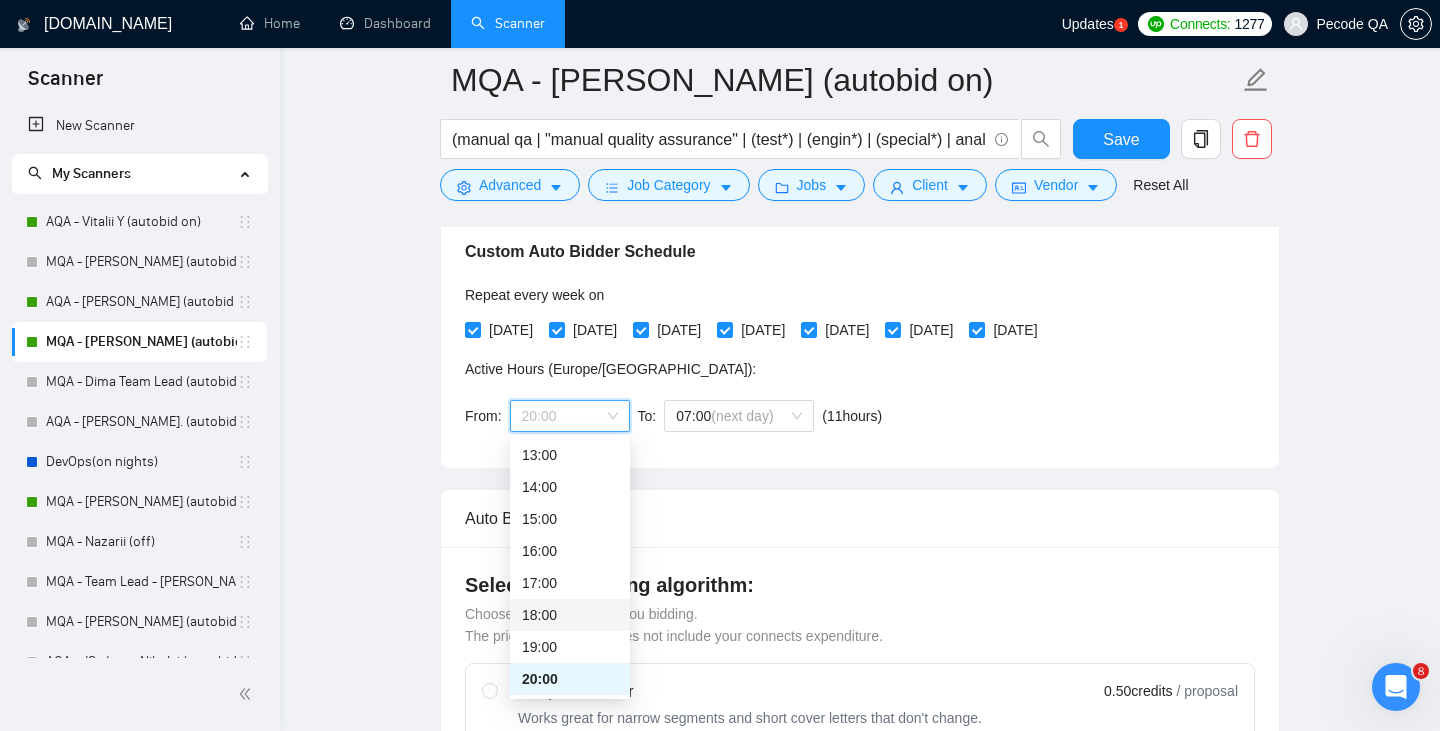 click on "18:00" at bounding box center (570, 615) 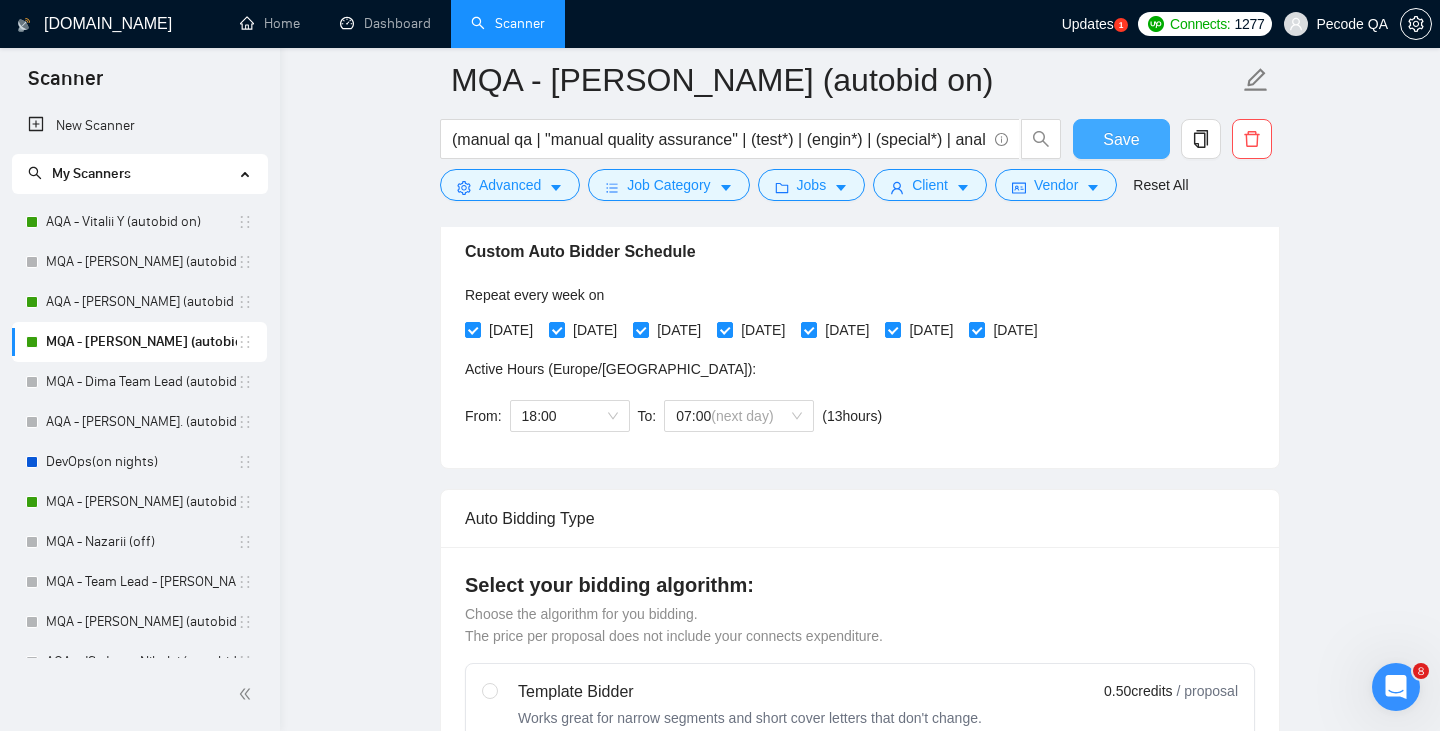 click on "Save" at bounding box center (1121, 139) 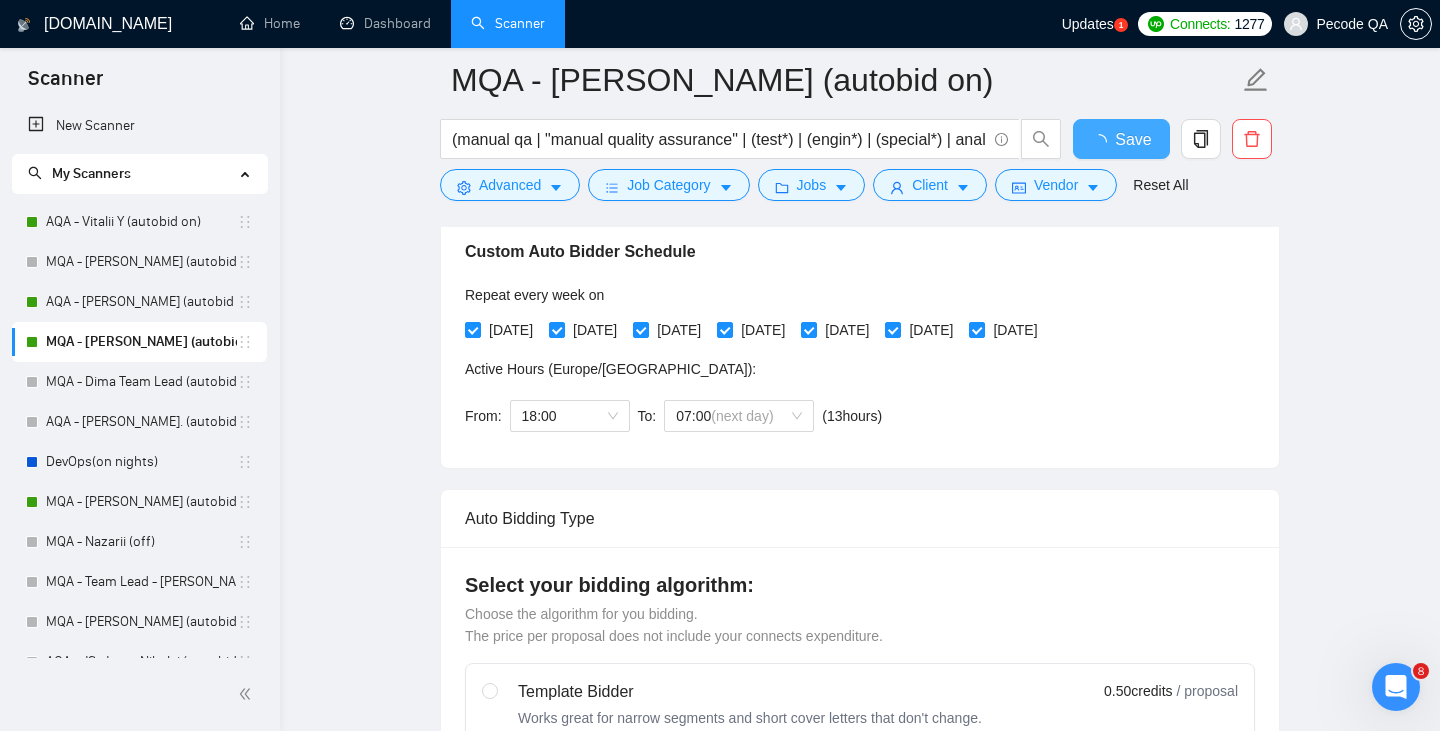type 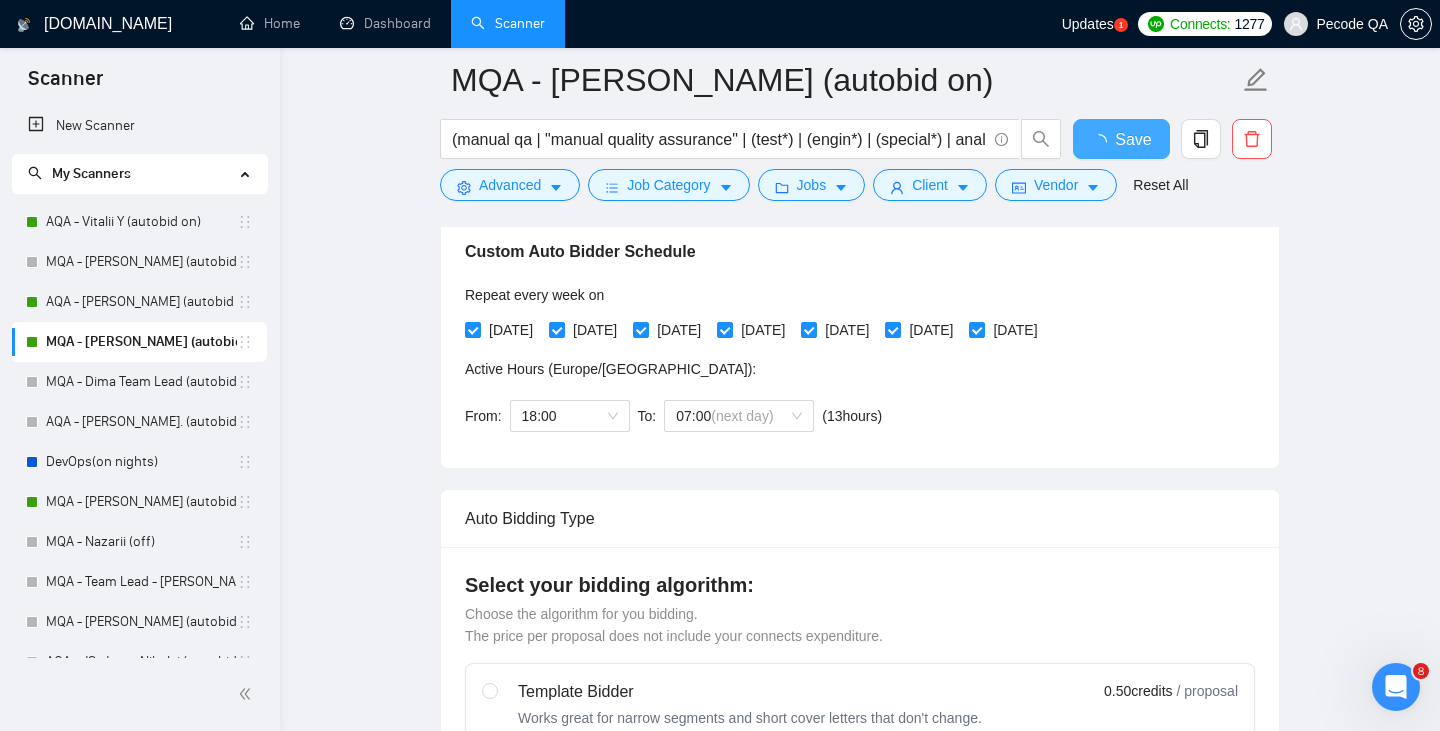 checkbox on "true" 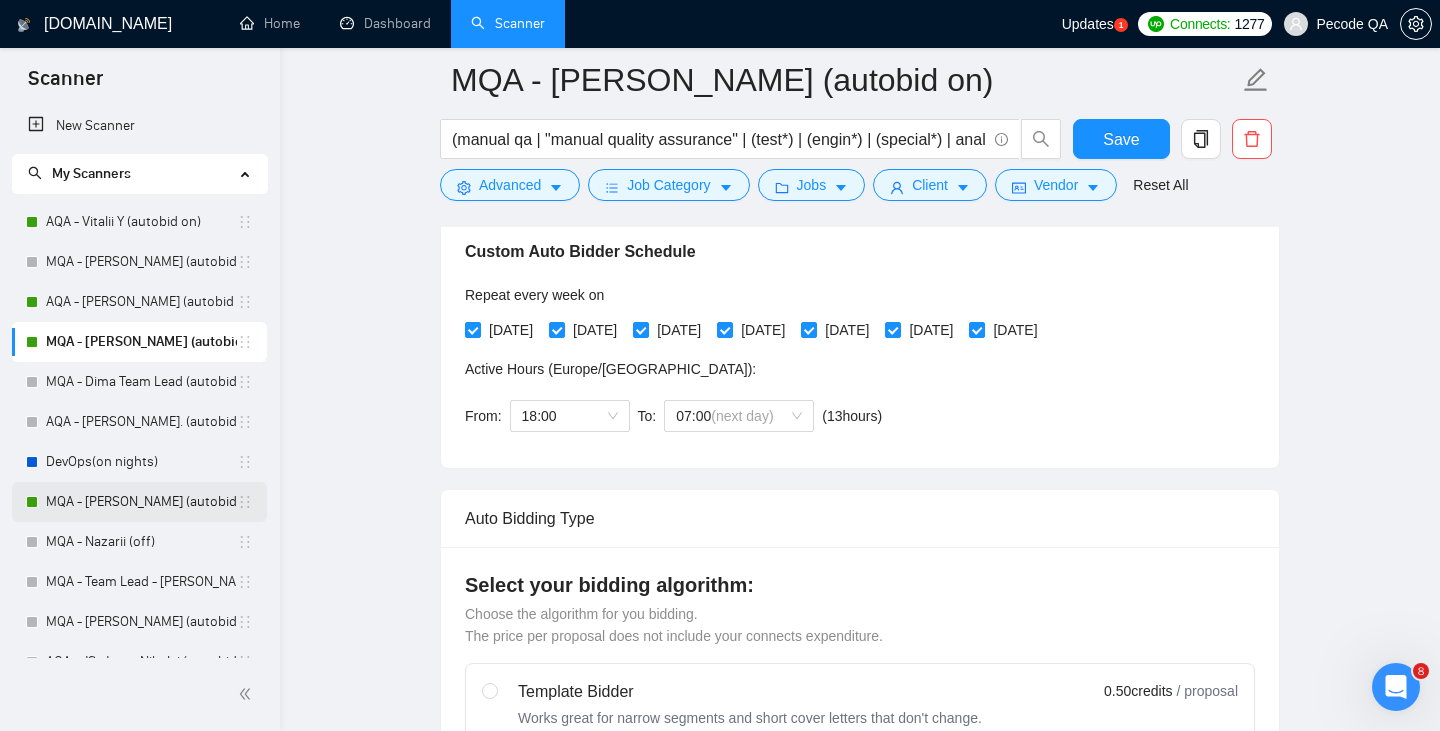 click on "MQA - [PERSON_NAME] (autobid On)" at bounding box center [141, 502] 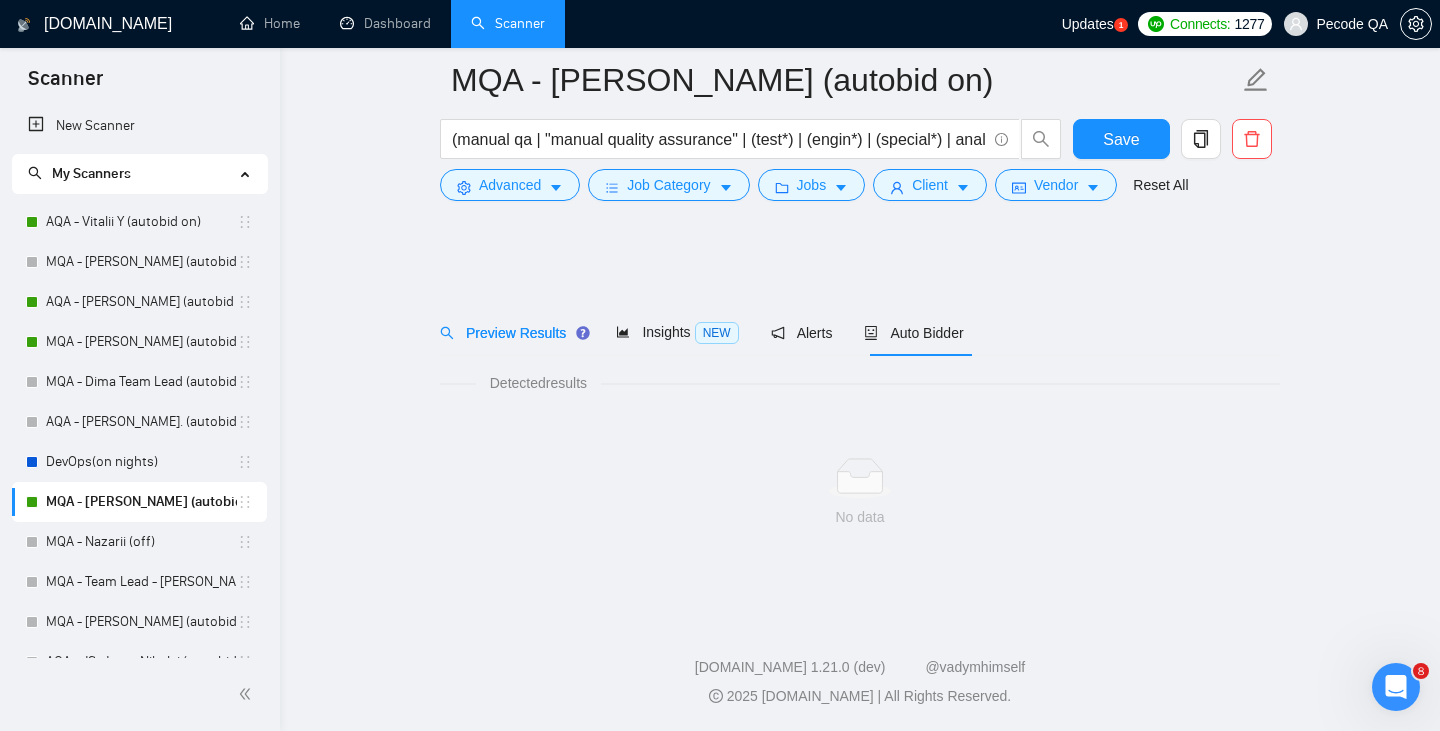 scroll, scrollTop: 0, scrollLeft: 0, axis: both 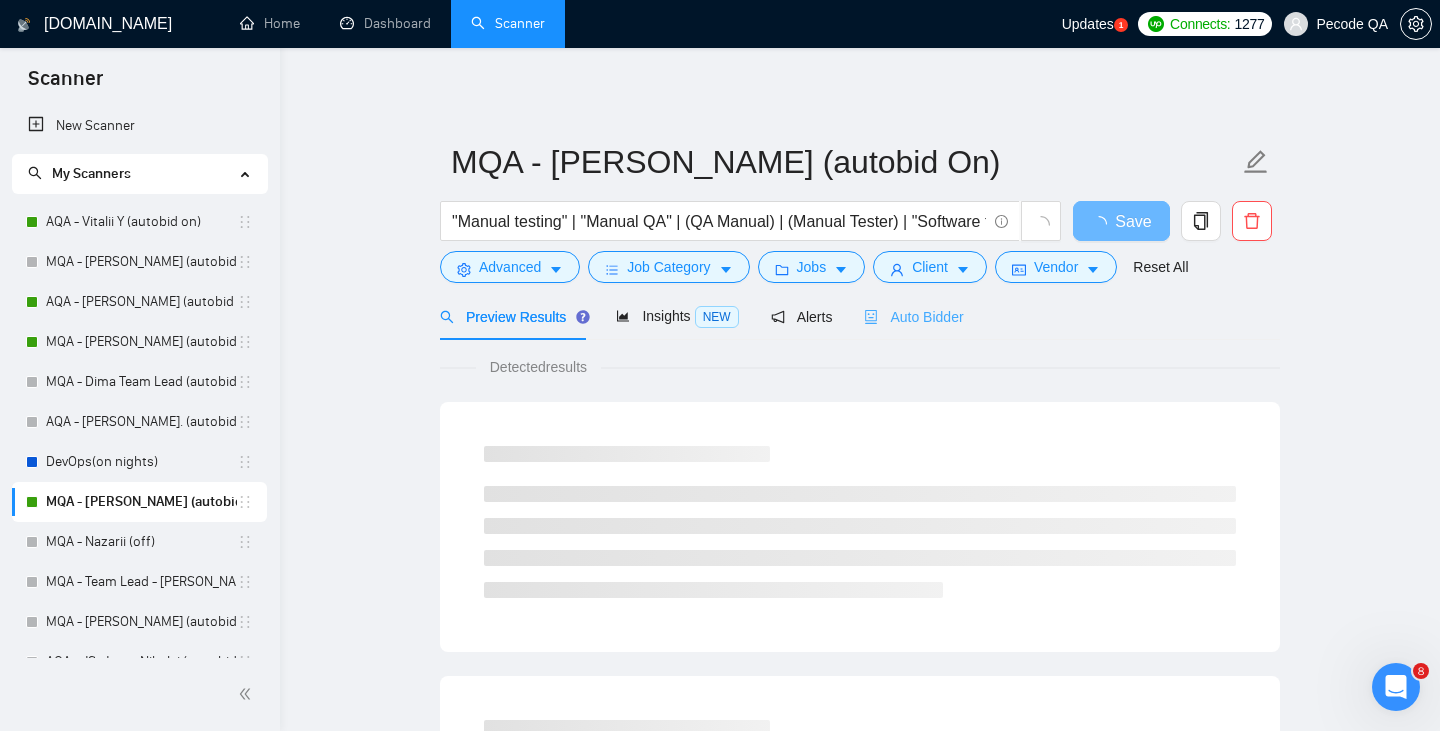 click on "Auto Bidder" at bounding box center (913, 316) 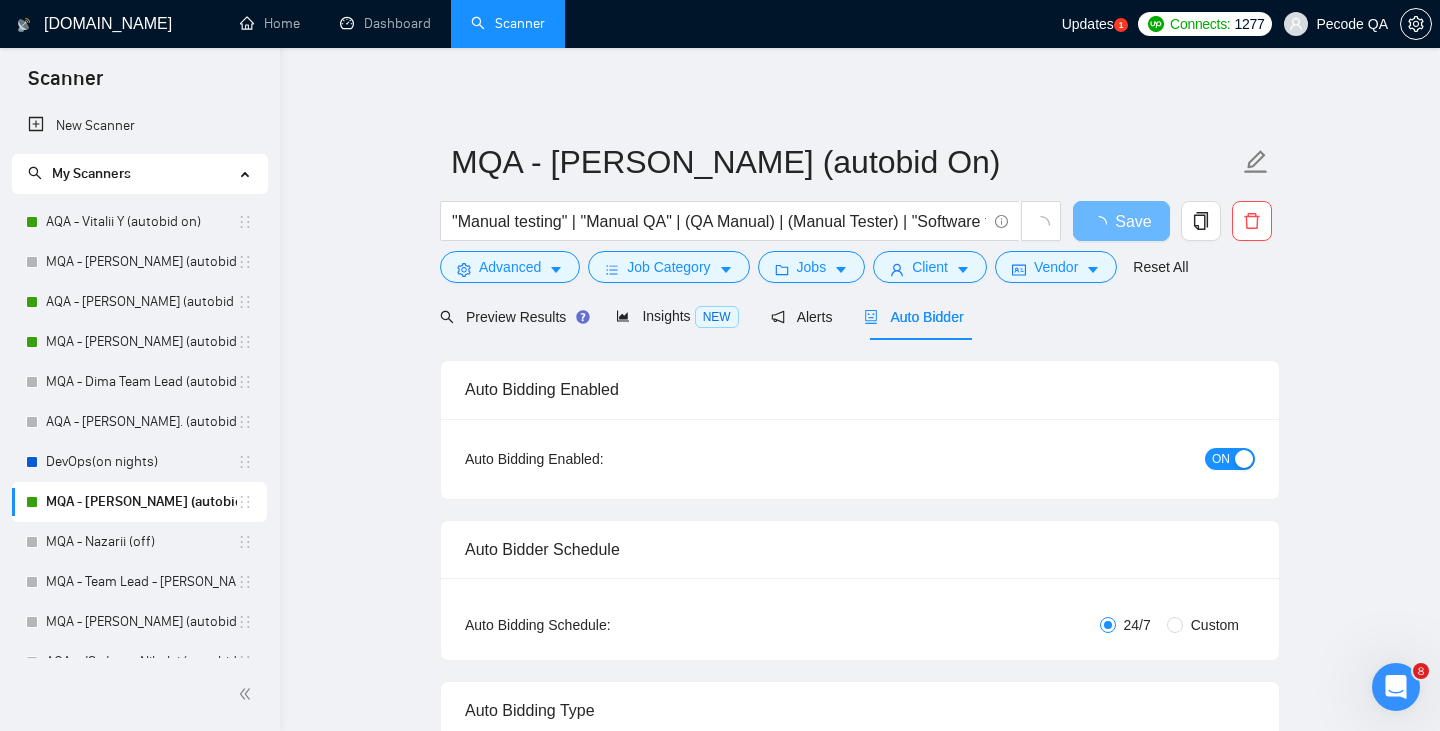 type 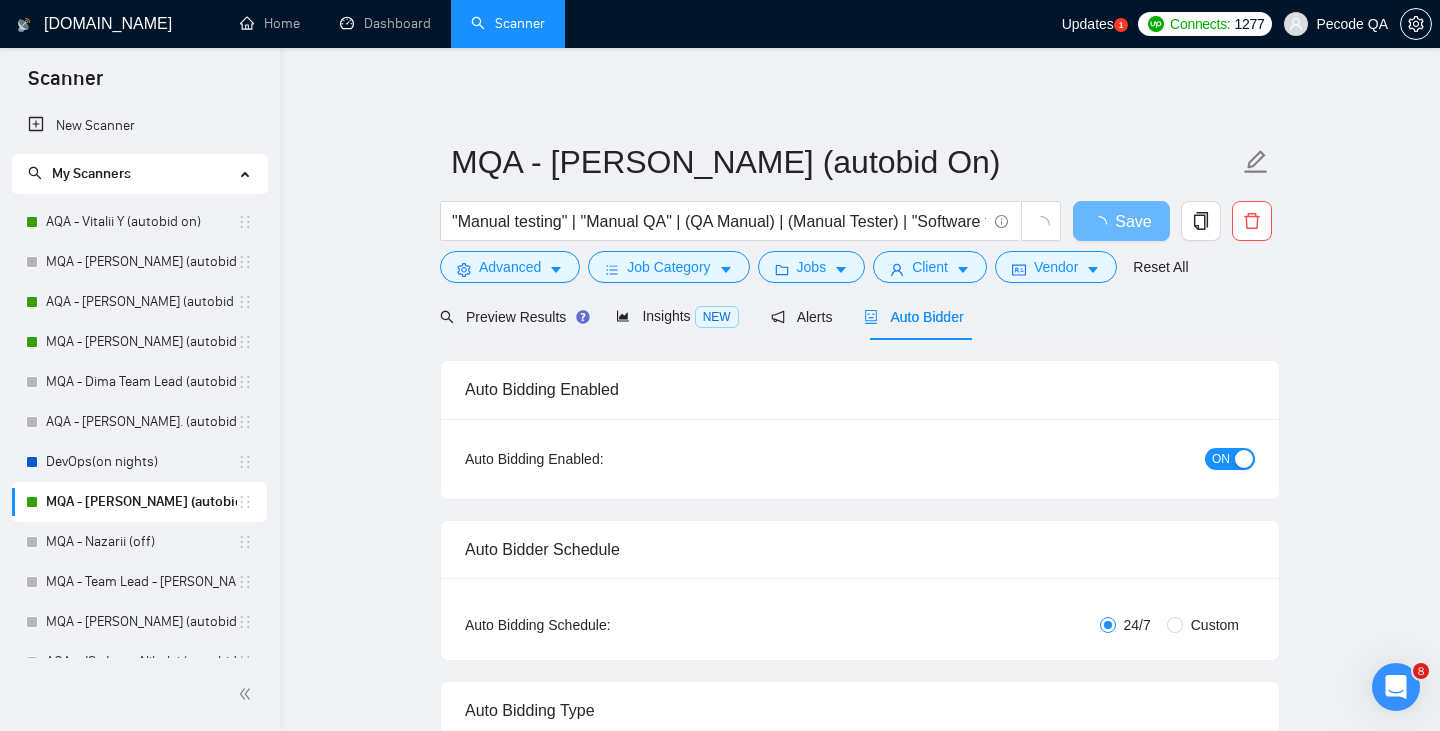 radio on "false" 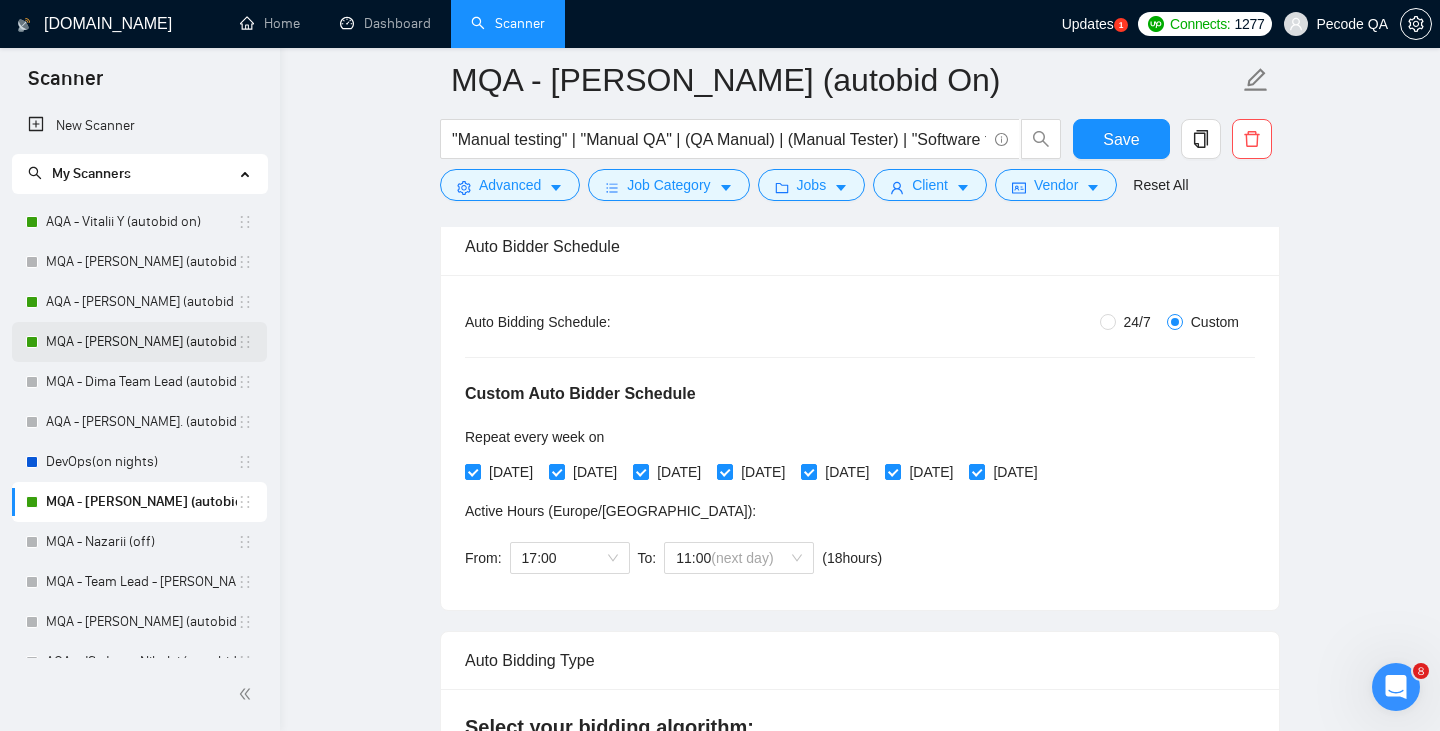 scroll, scrollTop: 0, scrollLeft: 0, axis: both 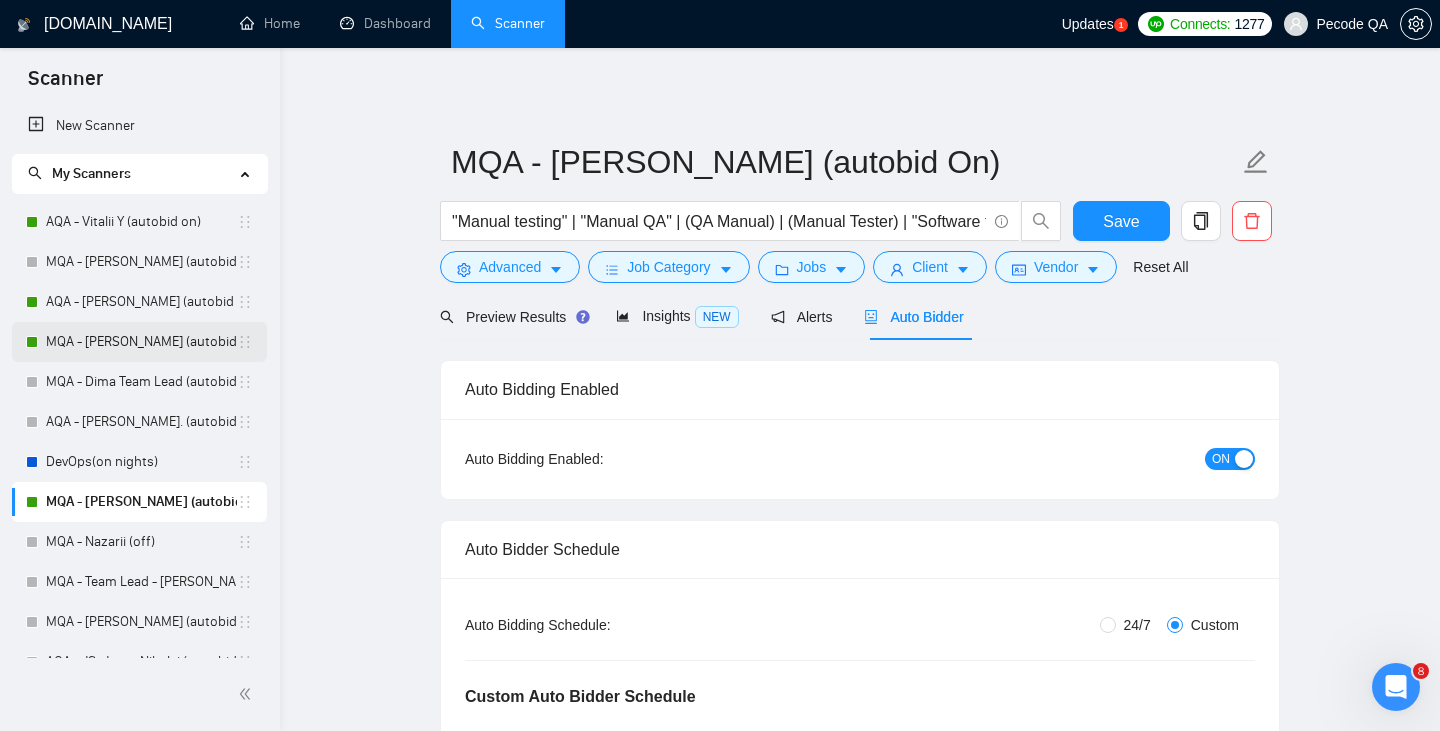 click on "MQA - [PERSON_NAME] (autobid on)" at bounding box center (141, 342) 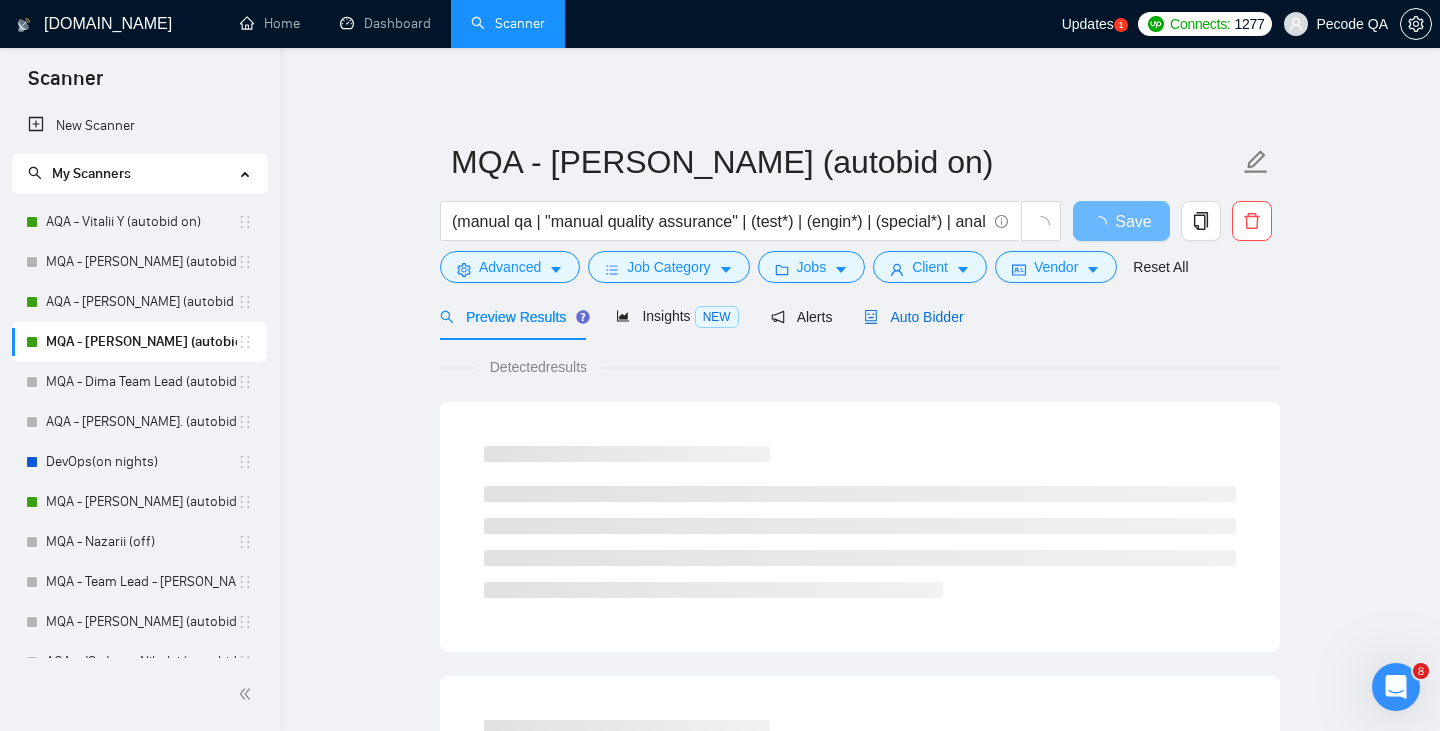 click on "Auto Bidder" at bounding box center [913, 317] 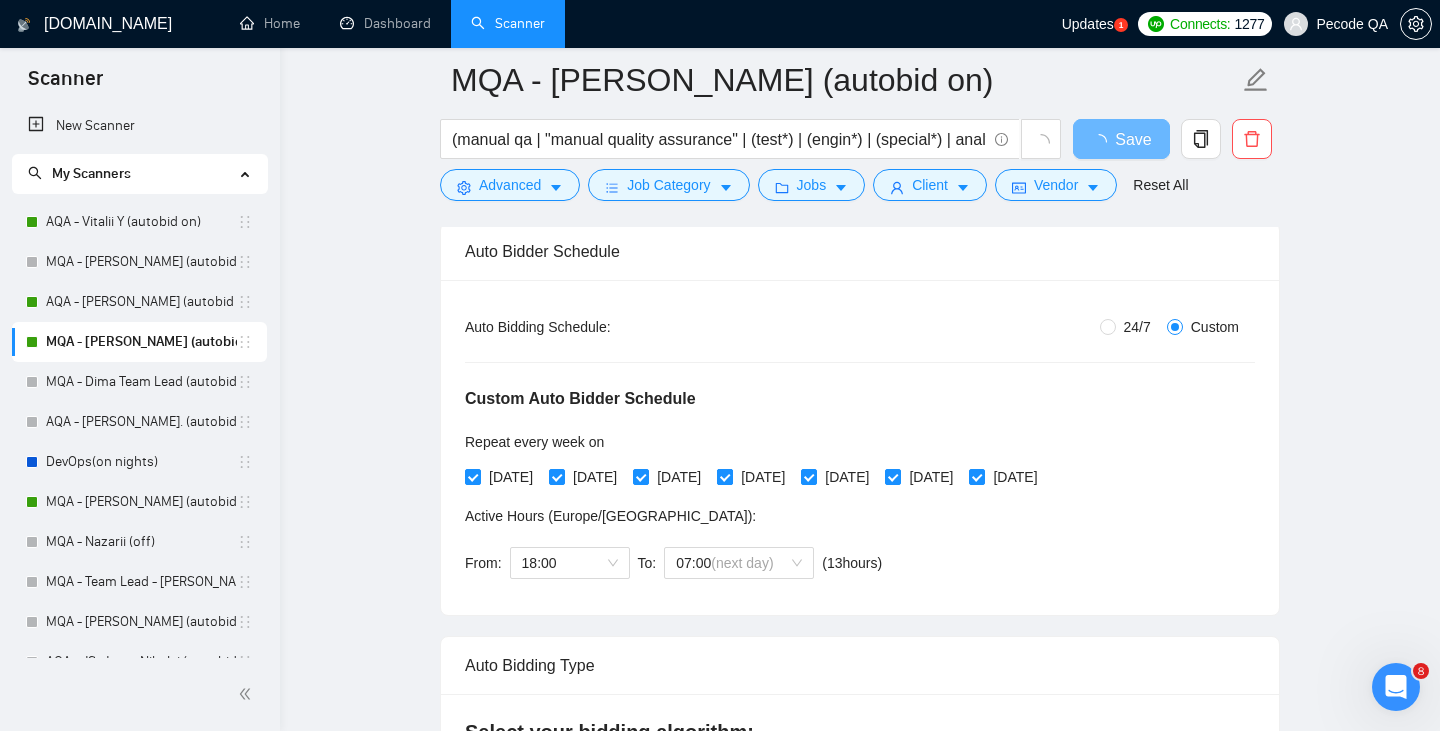 scroll, scrollTop: 322, scrollLeft: 0, axis: vertical 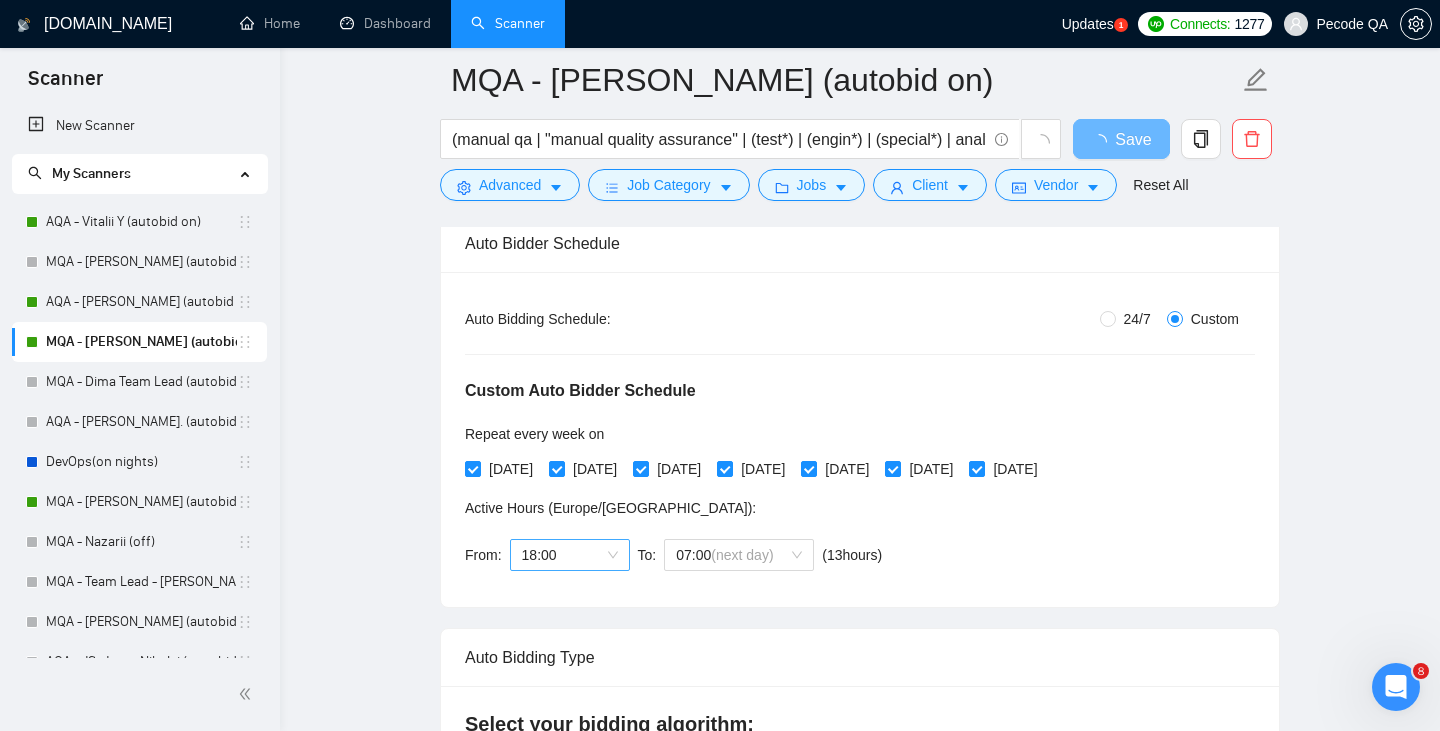 click on "18:00" at bounding box center [570, 555] 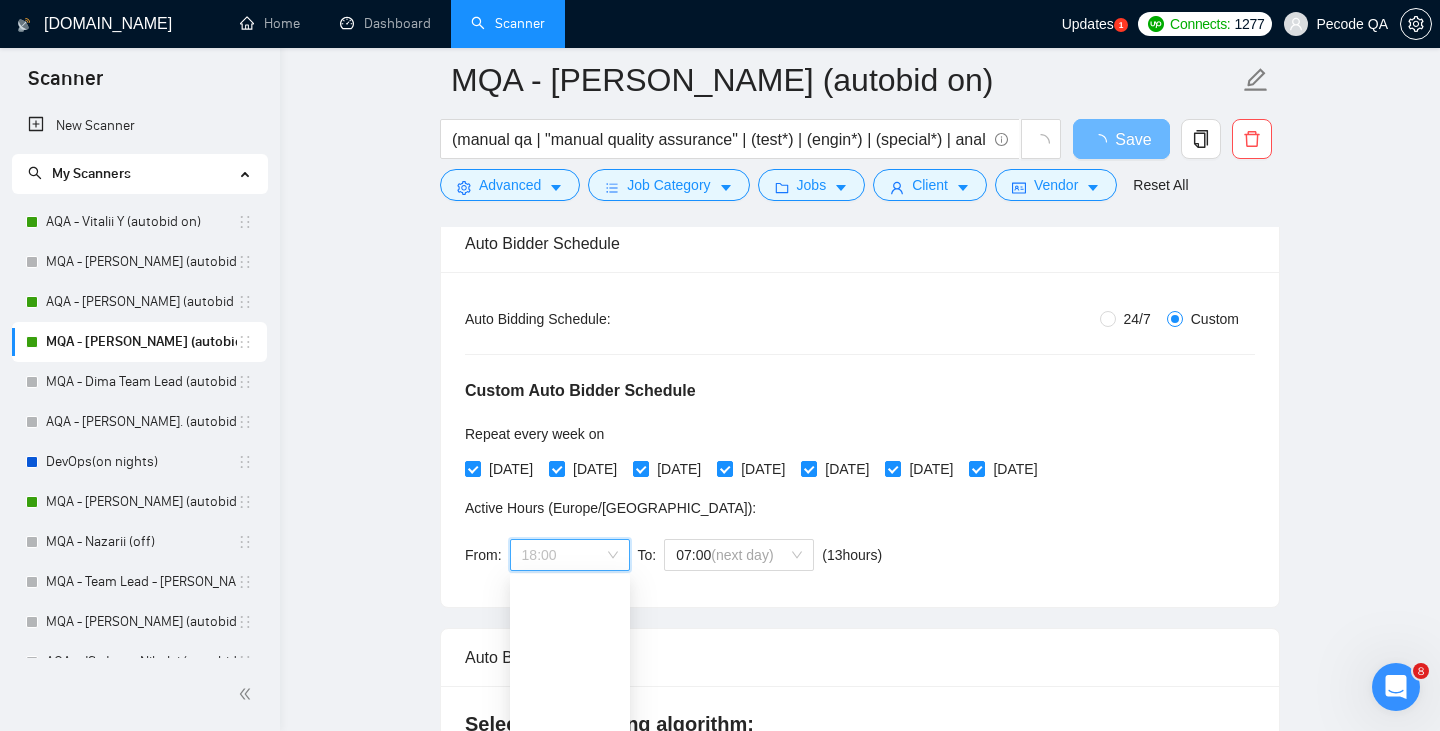 scroll, scrollTop: 352, scrollLeft: 0, axis: vertical 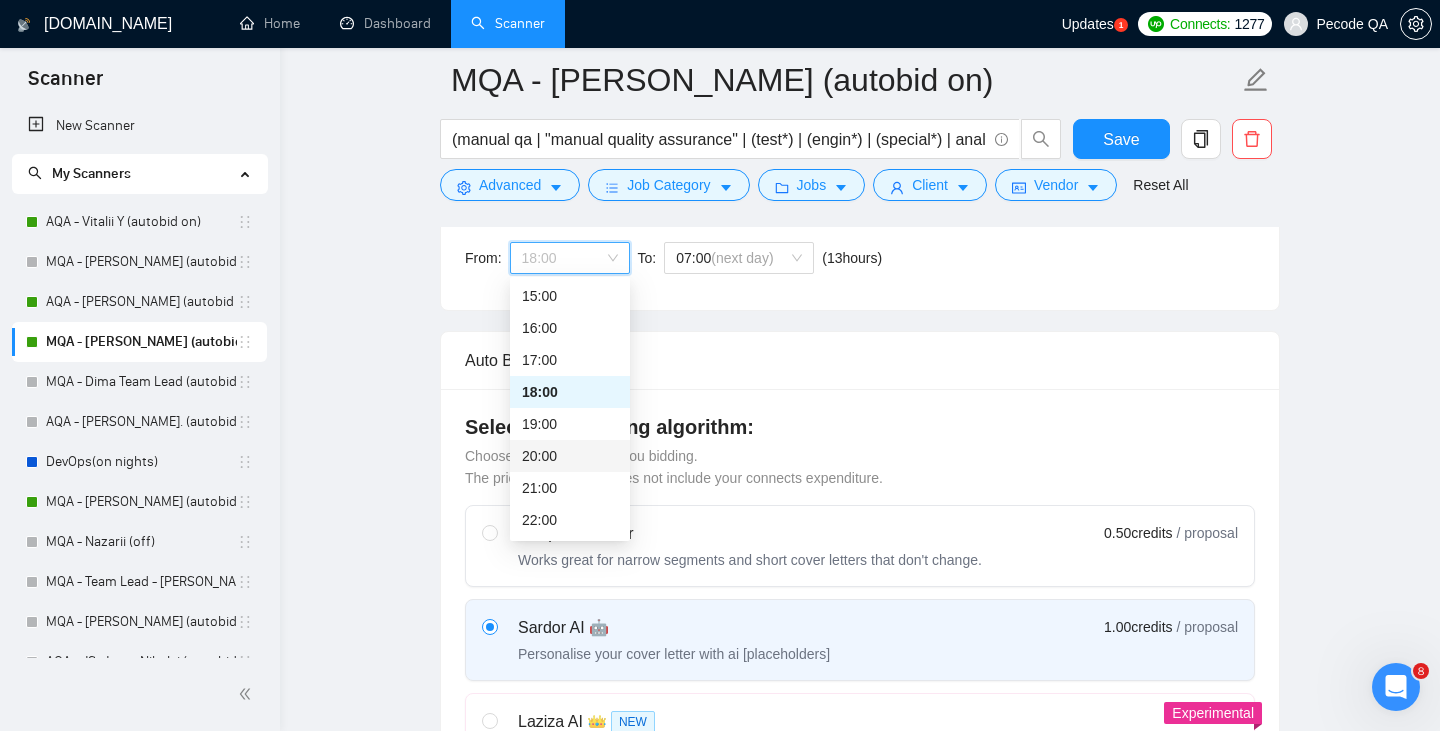 click on "20:00" at bounding box center [570, 456] 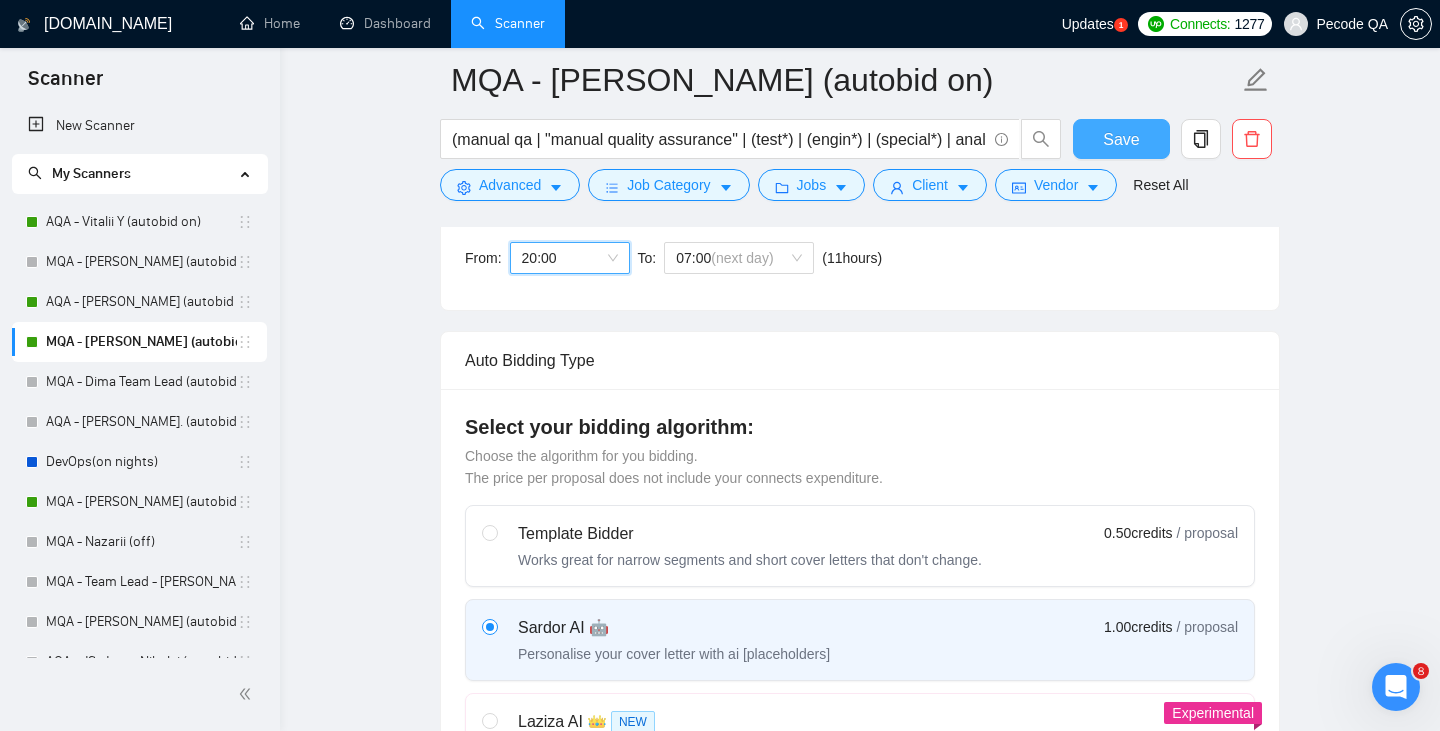 click on "Save" at bounding box center (1121, 139) 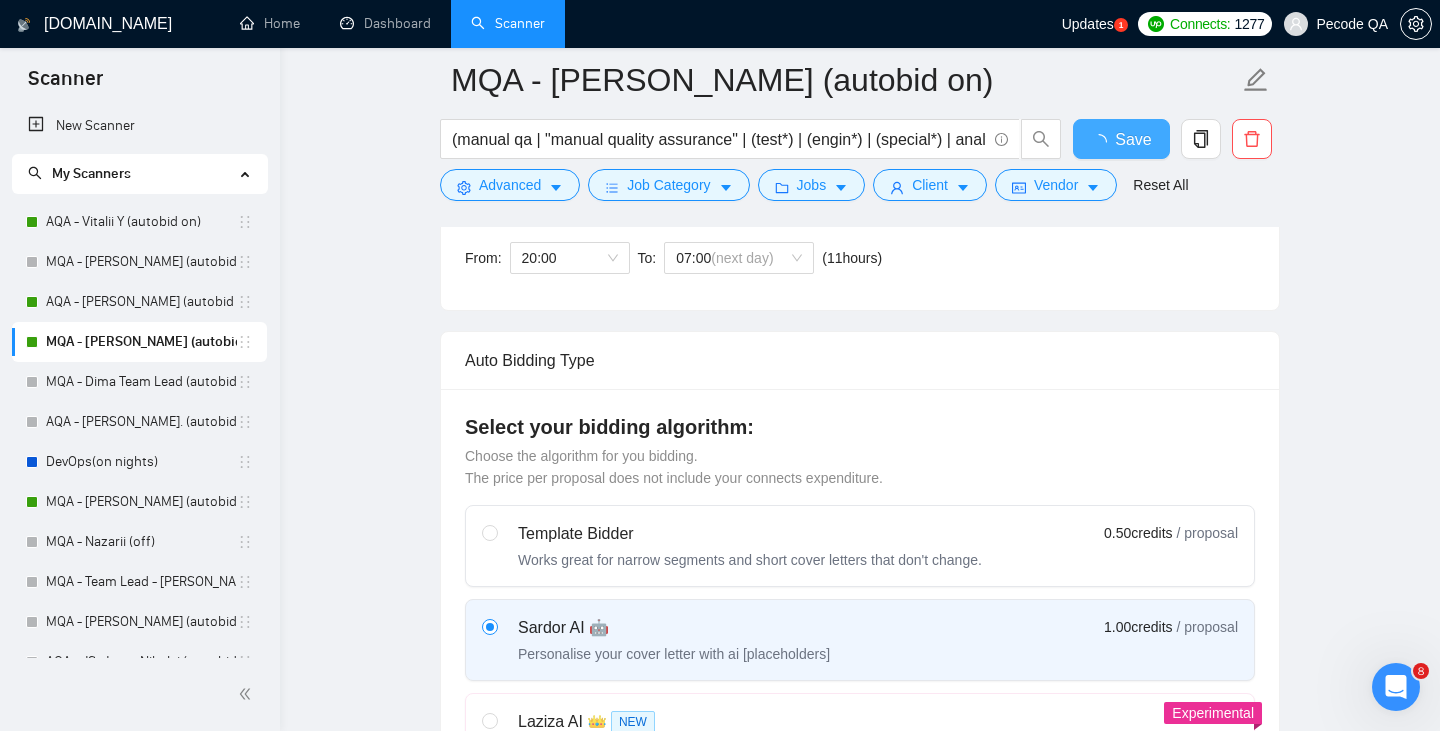 type 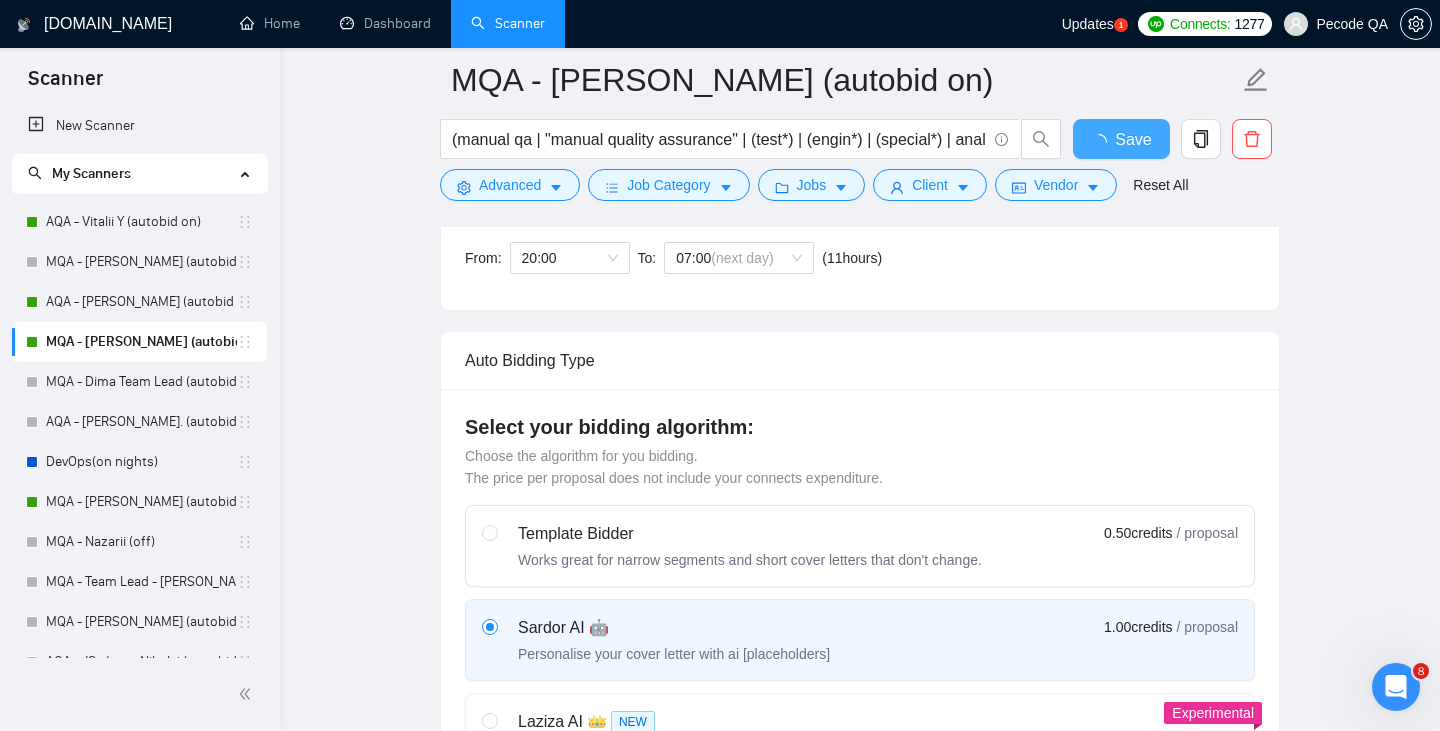 checkbox on "true" 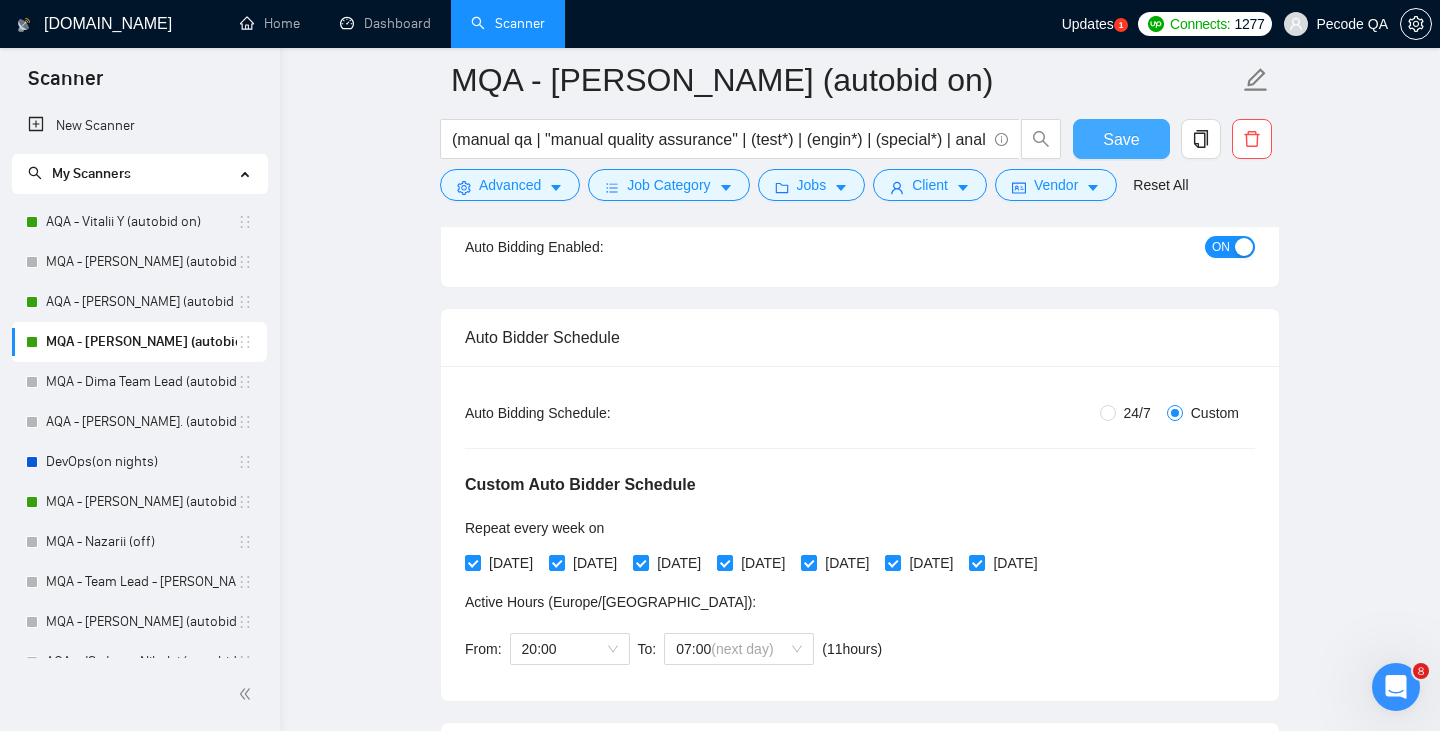 scroll, scrollTop: 216, scrollLeft: 0, axis: vertical 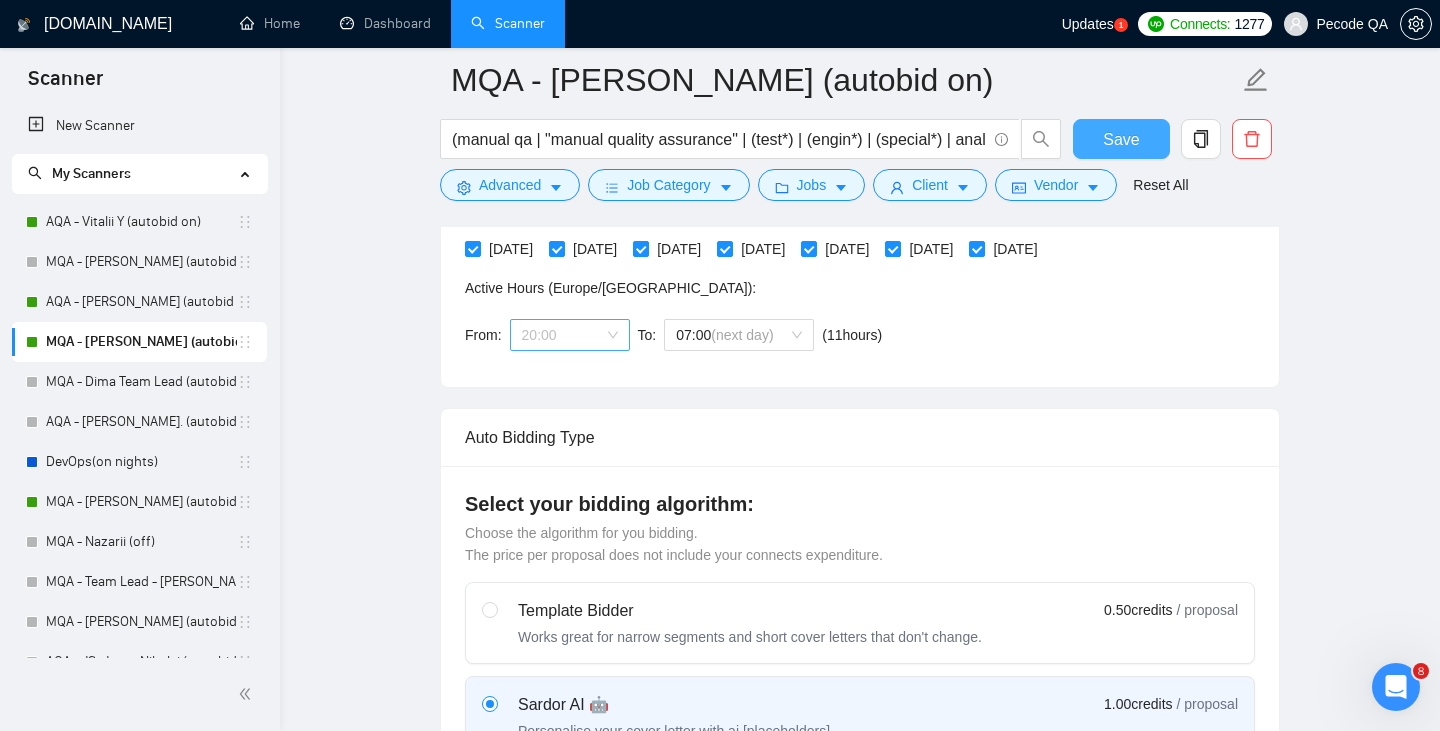 click on "20:00" at bounding box center [570, 335] 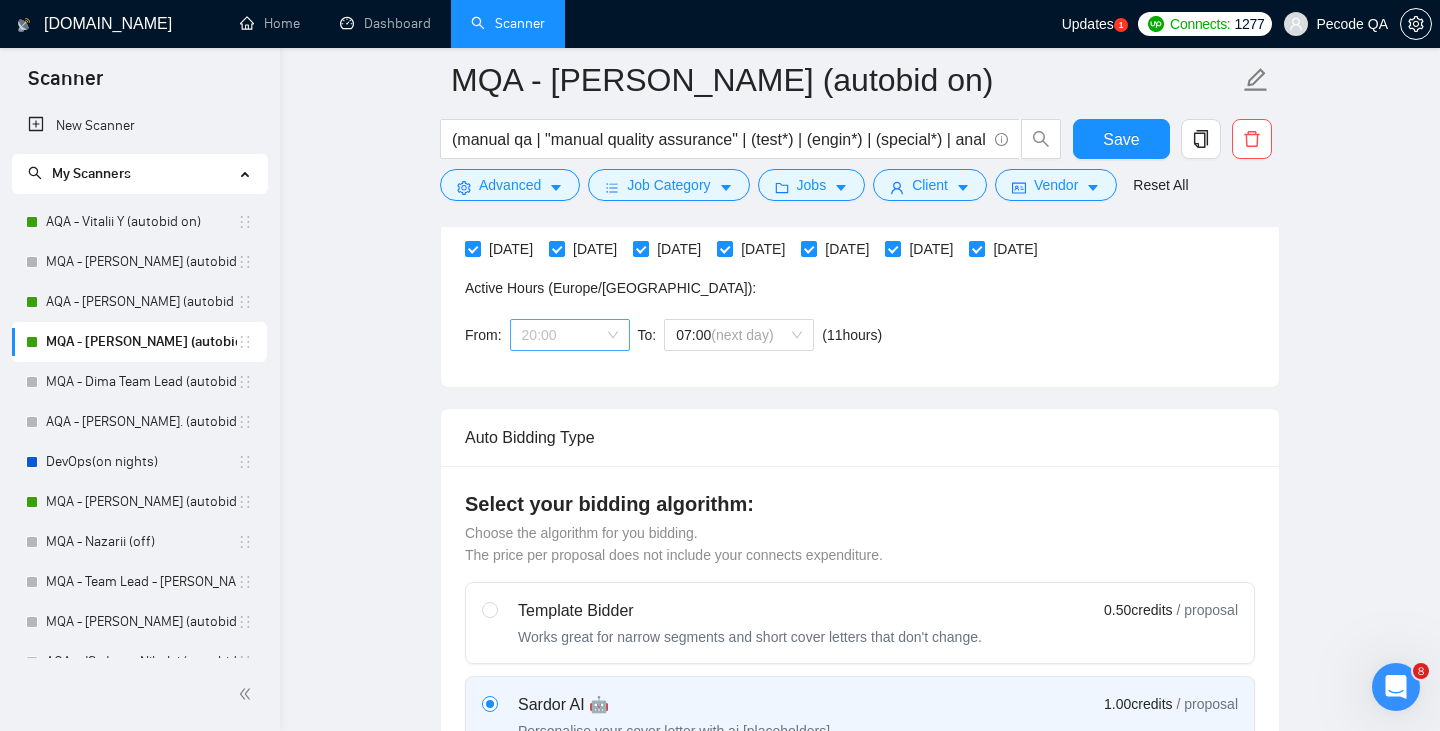 scroll, scrollTop: 416, scrollLeft: 0, axis: vertical 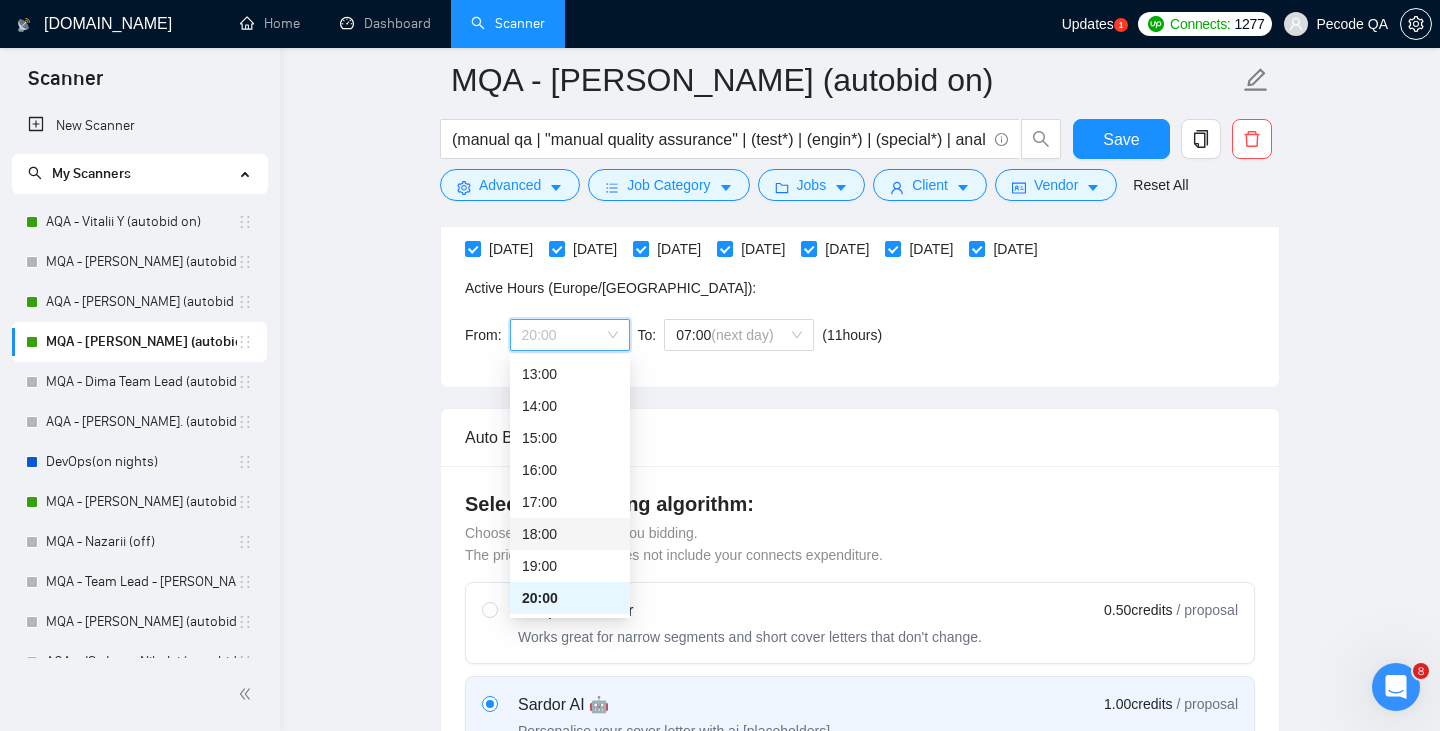 click on "18:00" at bounding box center (570, 534) 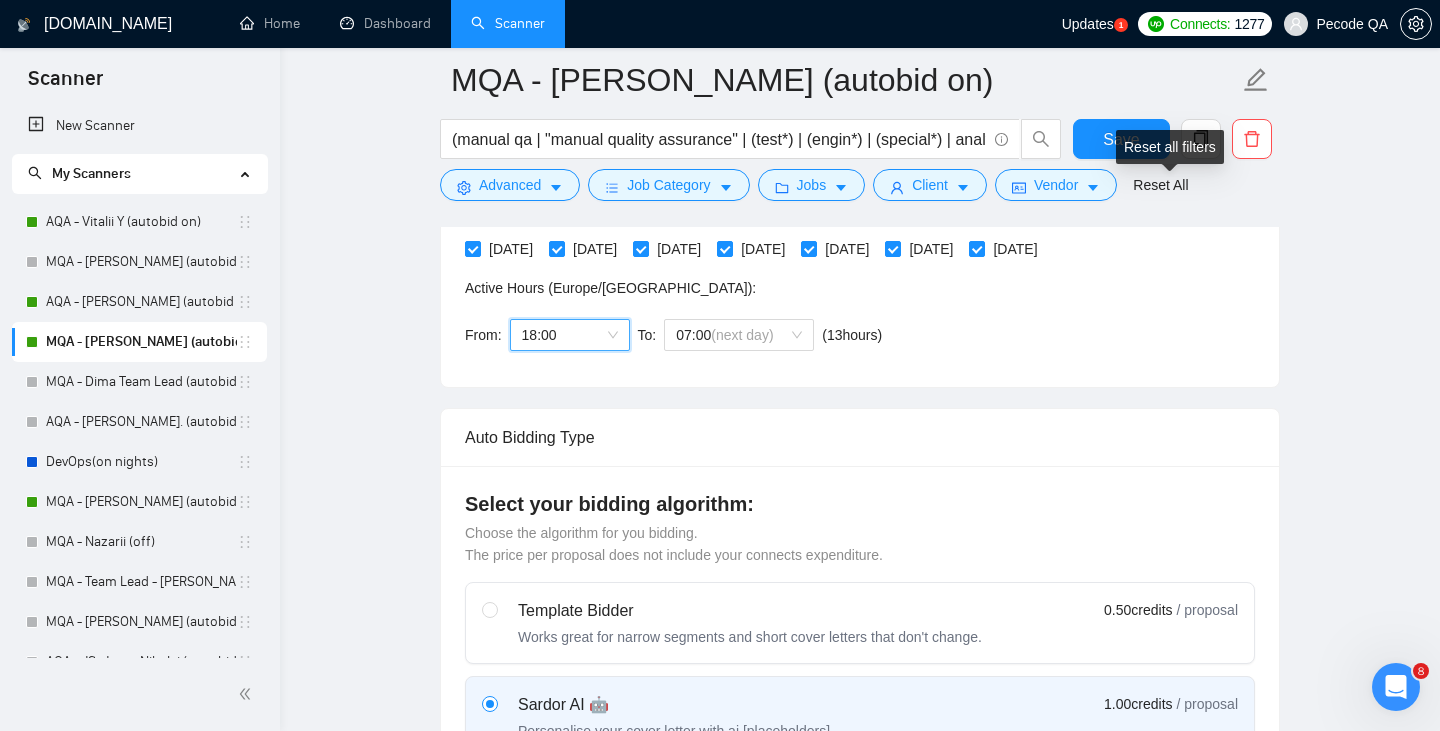 click on "Reset all filters" at bounding box center (1170, 147) 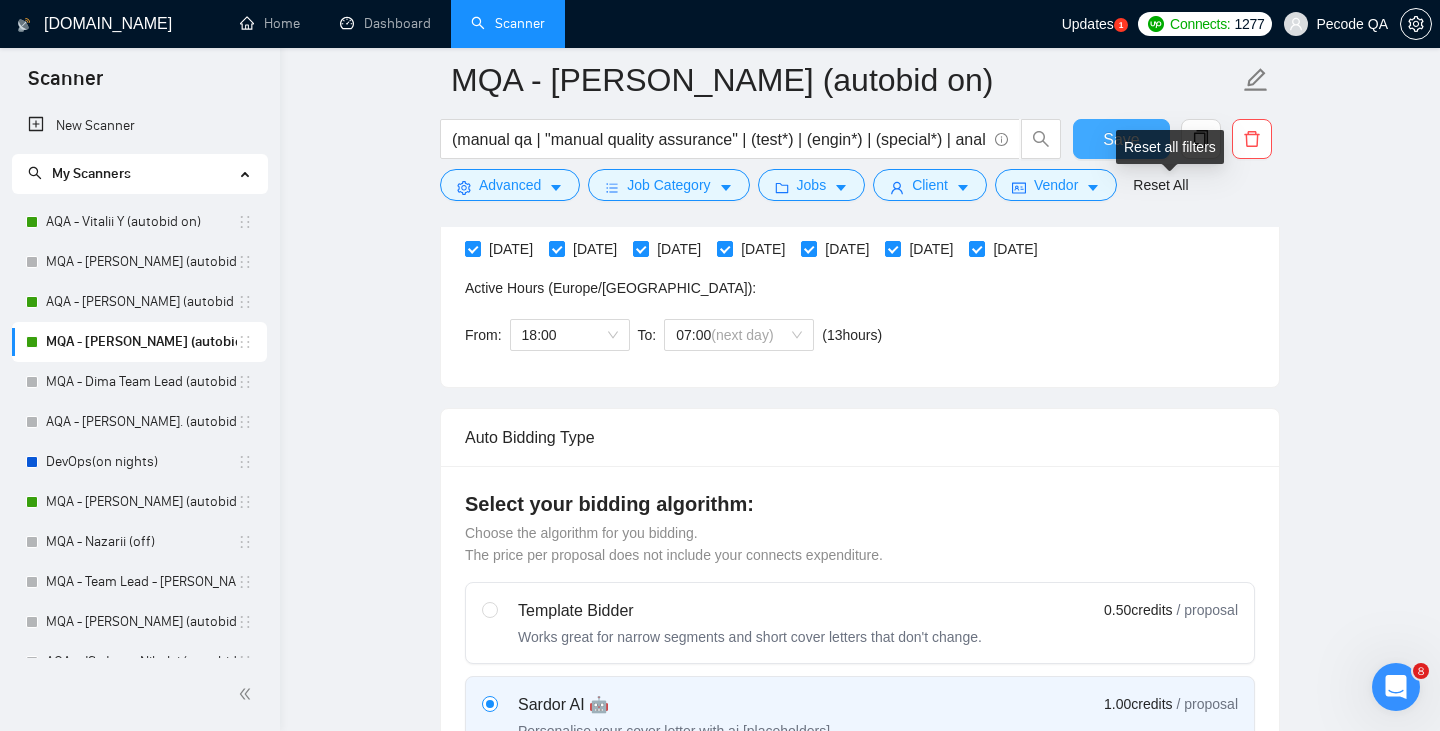 click on "Save" at bounding box center (1121, 139) 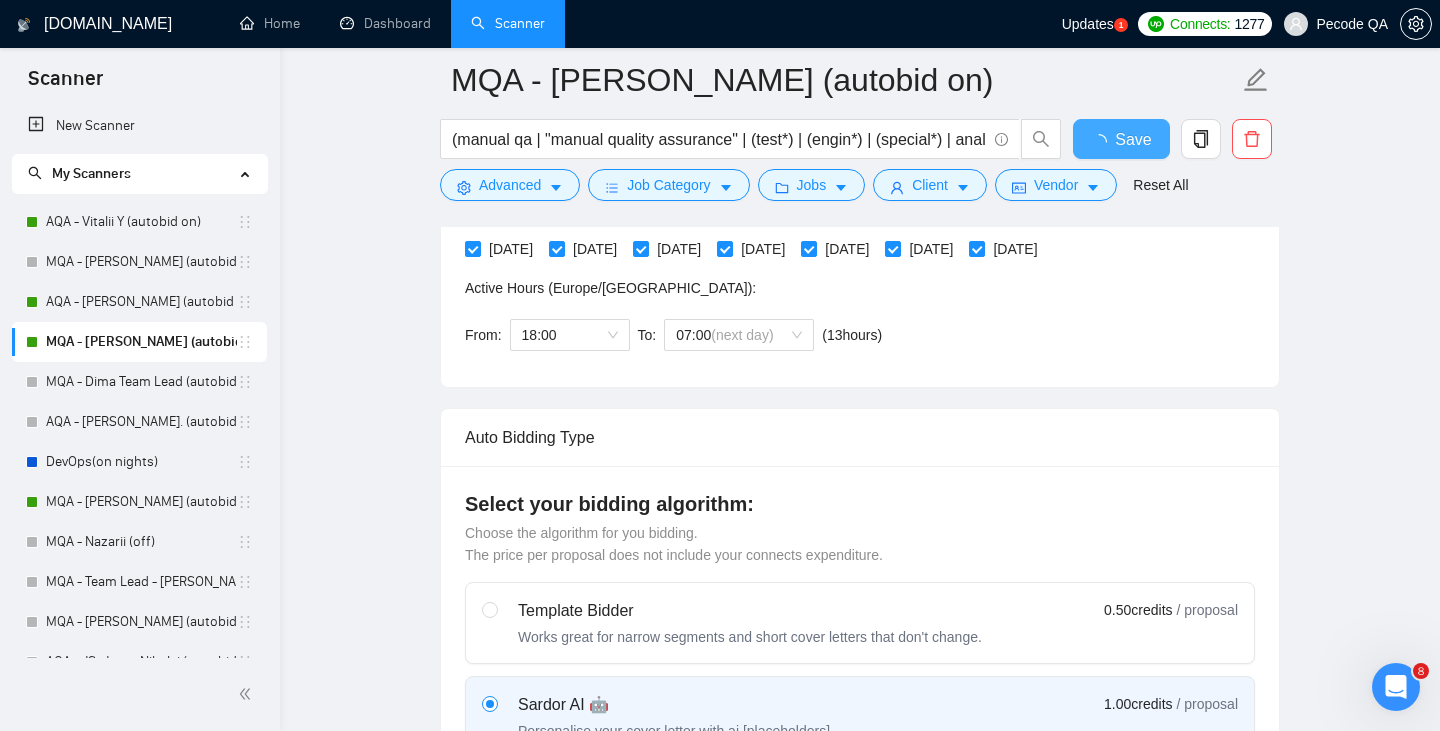 type 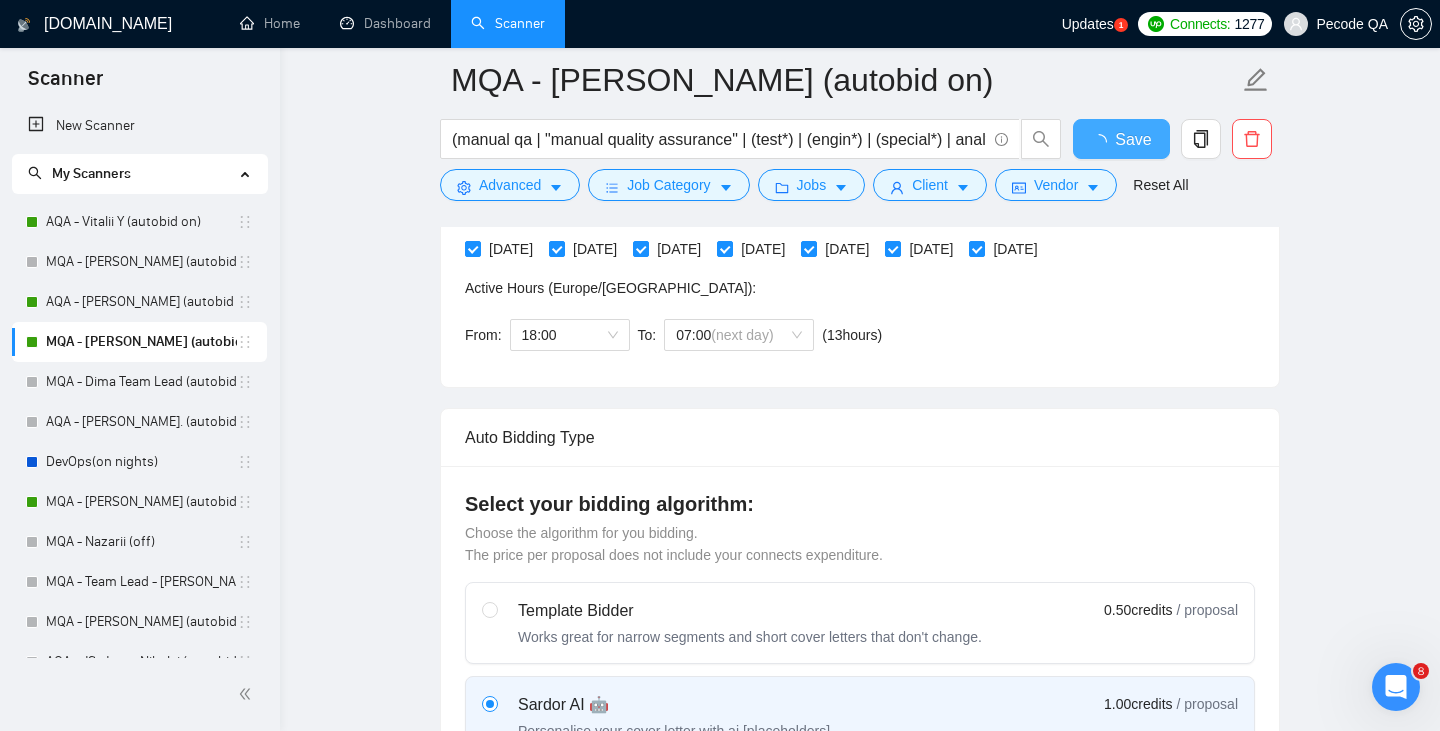 checkbox on "true" 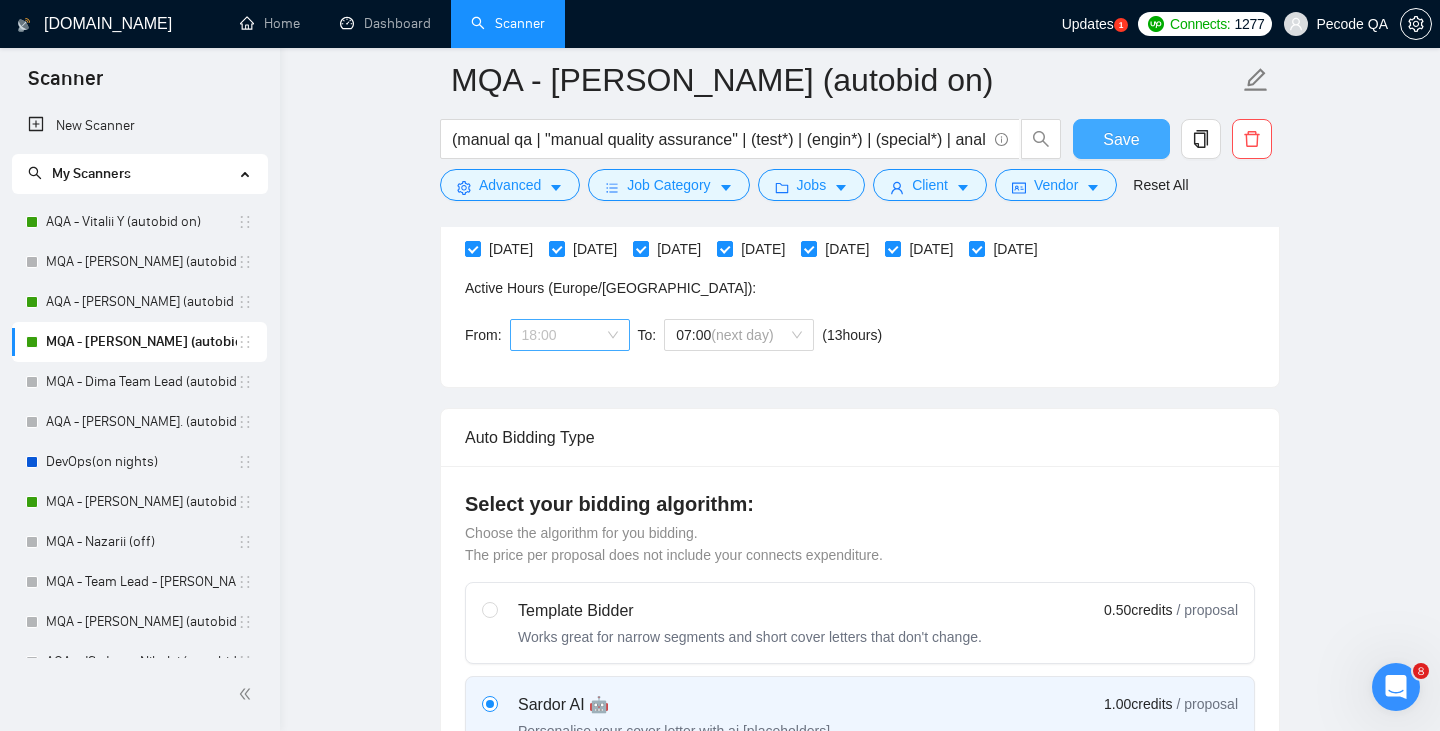 click on "18:00" at bounding box center [570, 335] 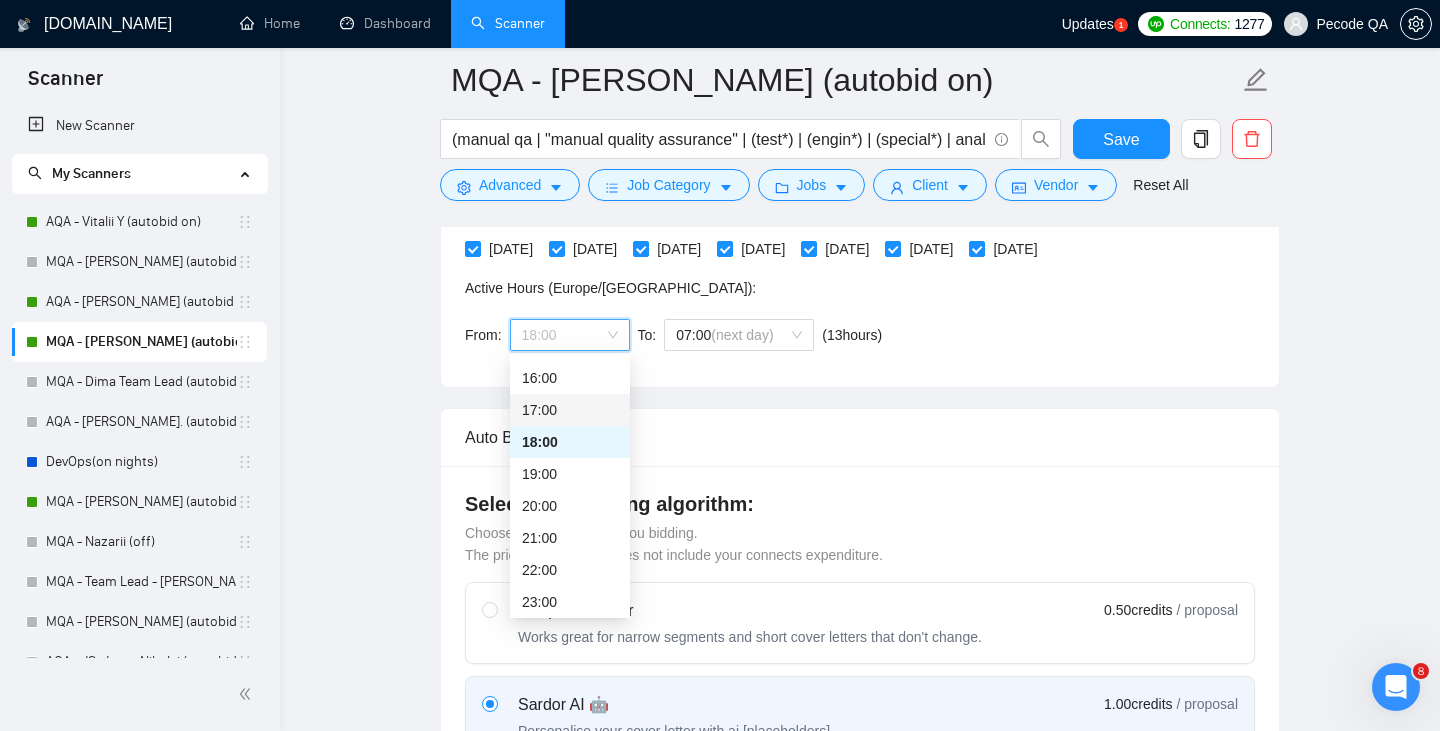 scroll, scrollTop: 509, scrollLeft: 0, axis: vertical 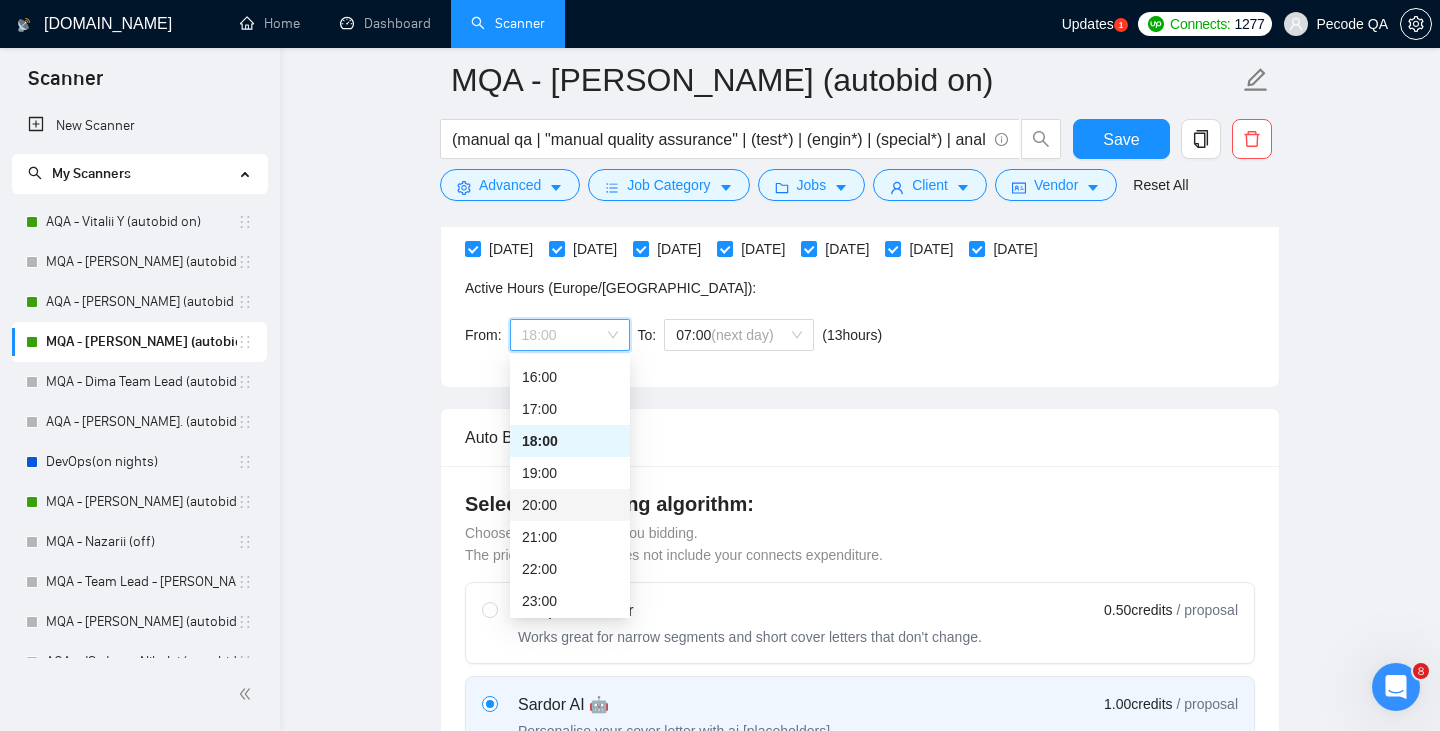 click on "20:00" at bounding box center [570, 505] 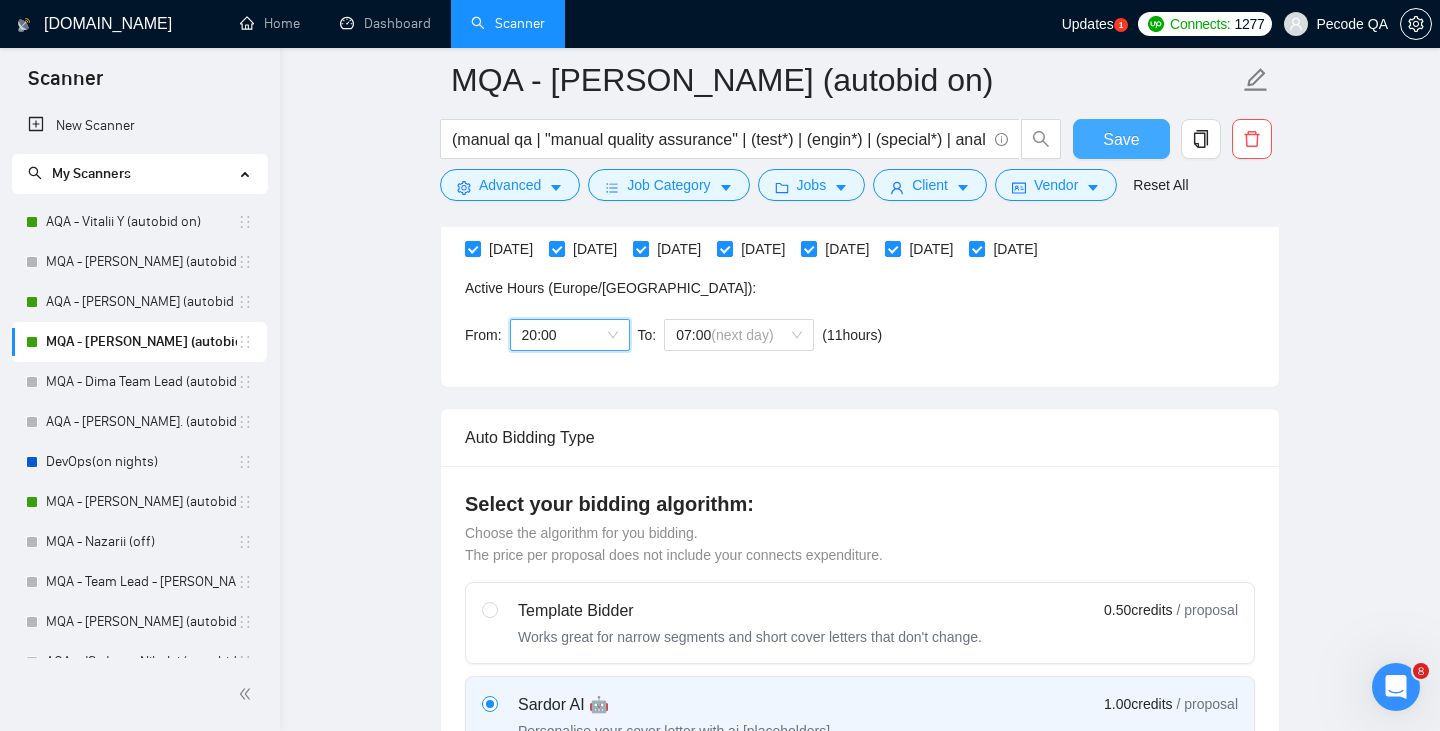 click on "Save" at bounding box center [1121, 139] 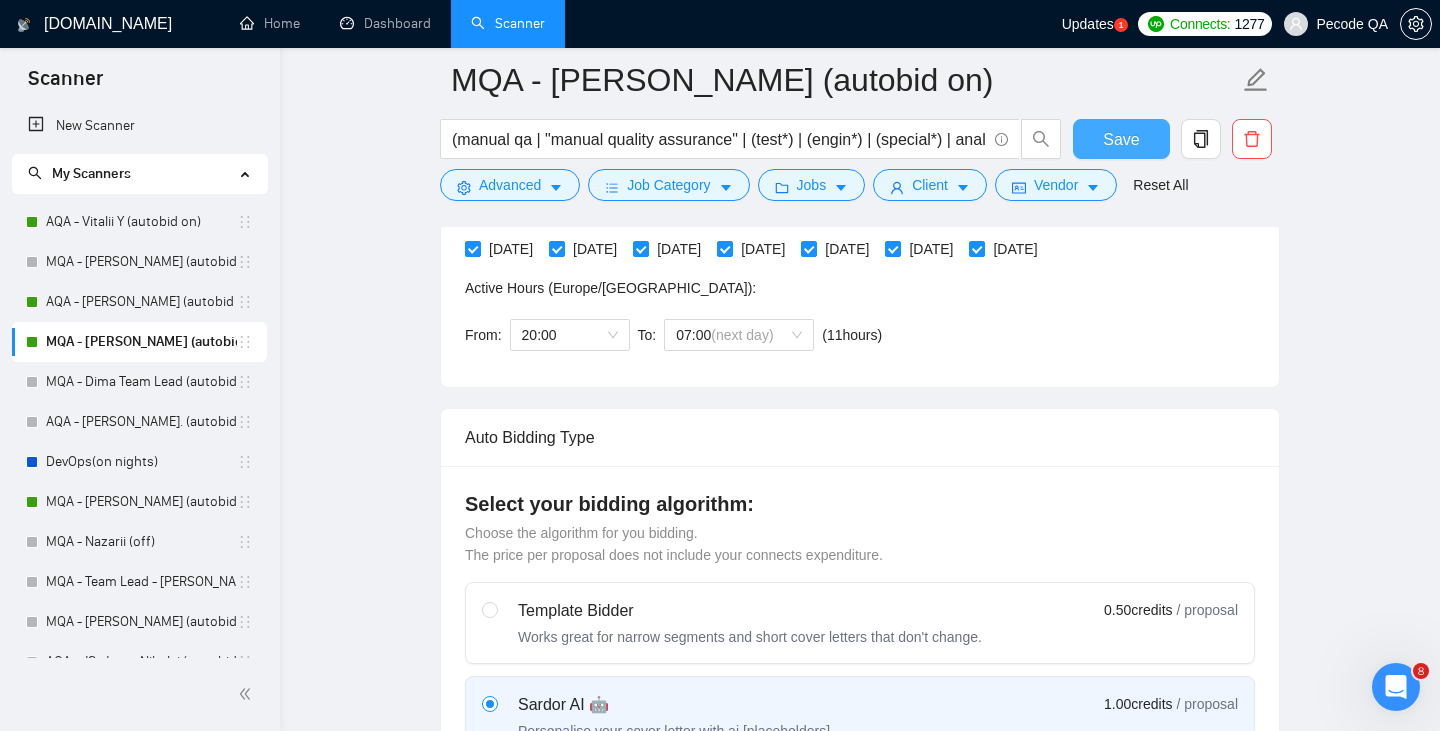 type 